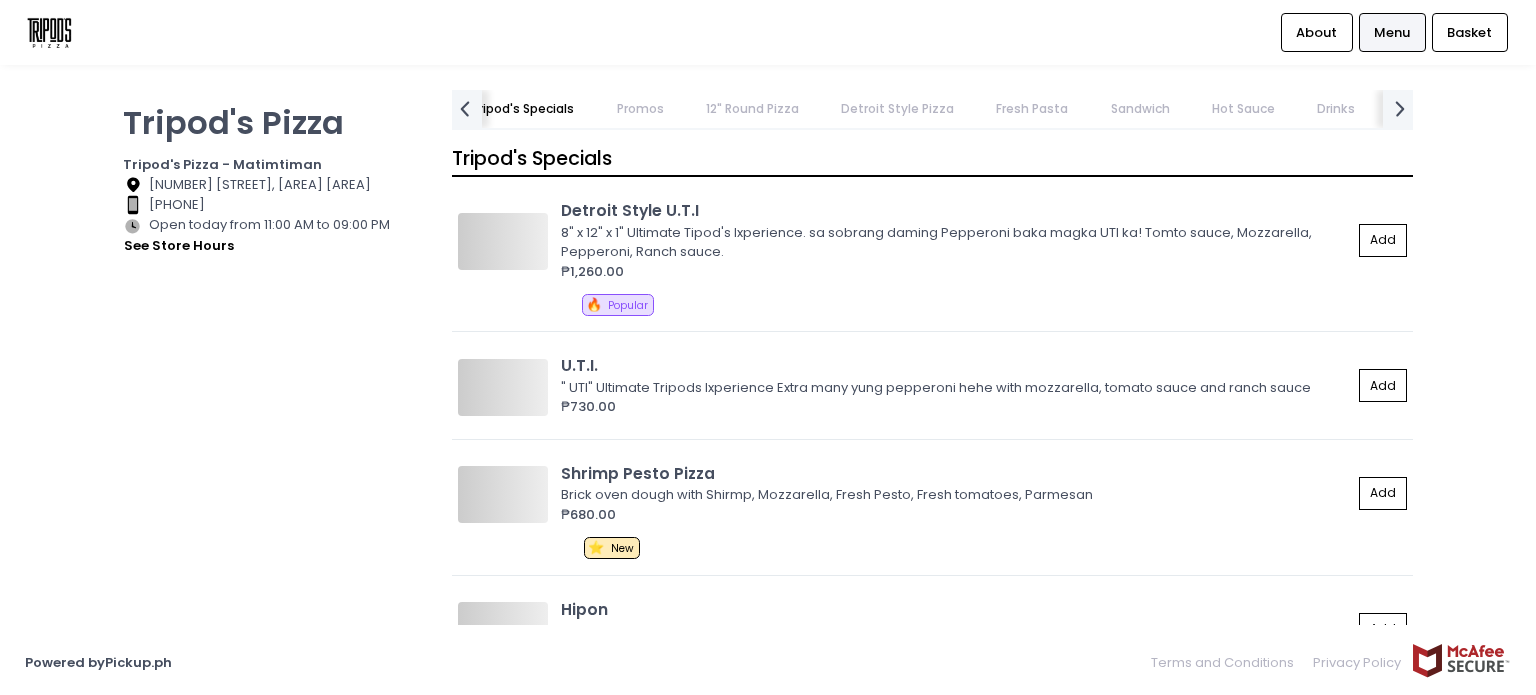 scroll, scrollTop: 0, scrollLeft: 0, axis: both 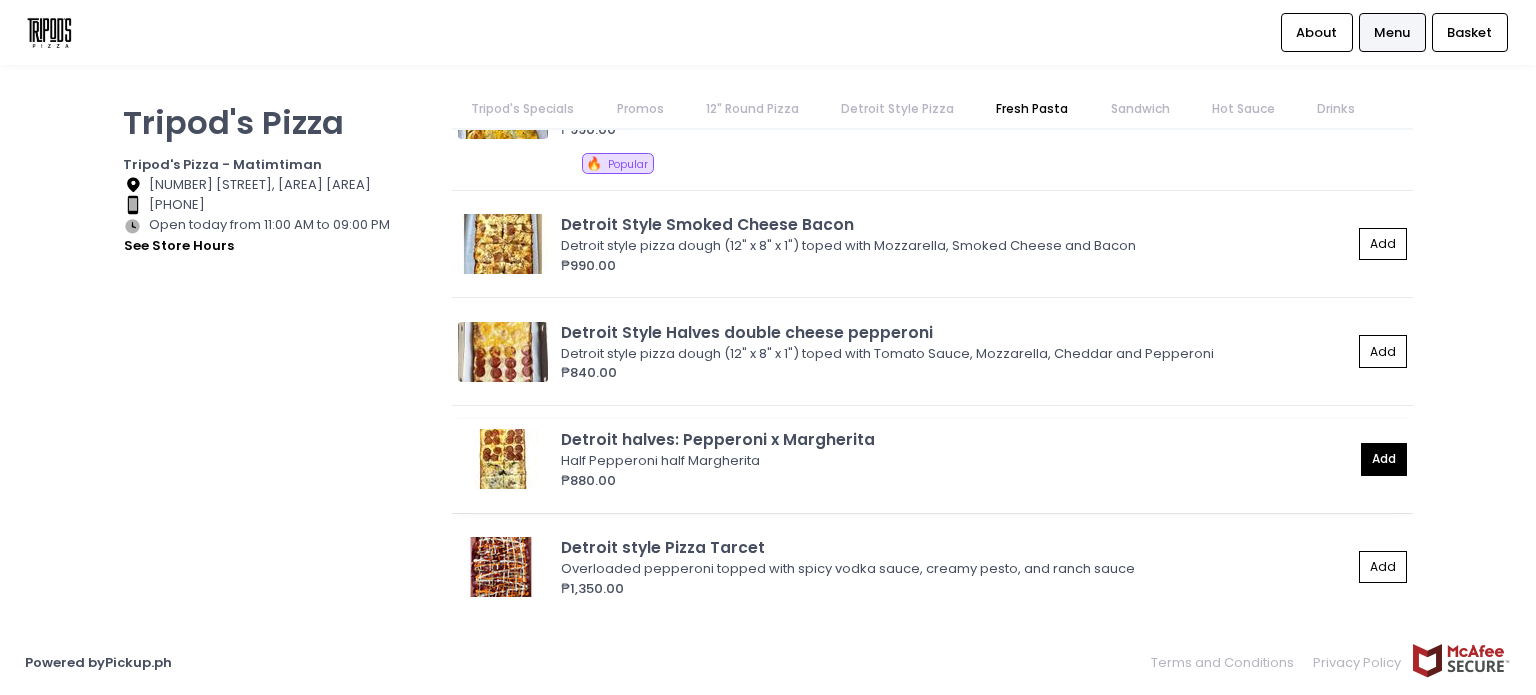 click on "Add" at bounding box center [1384, 459] 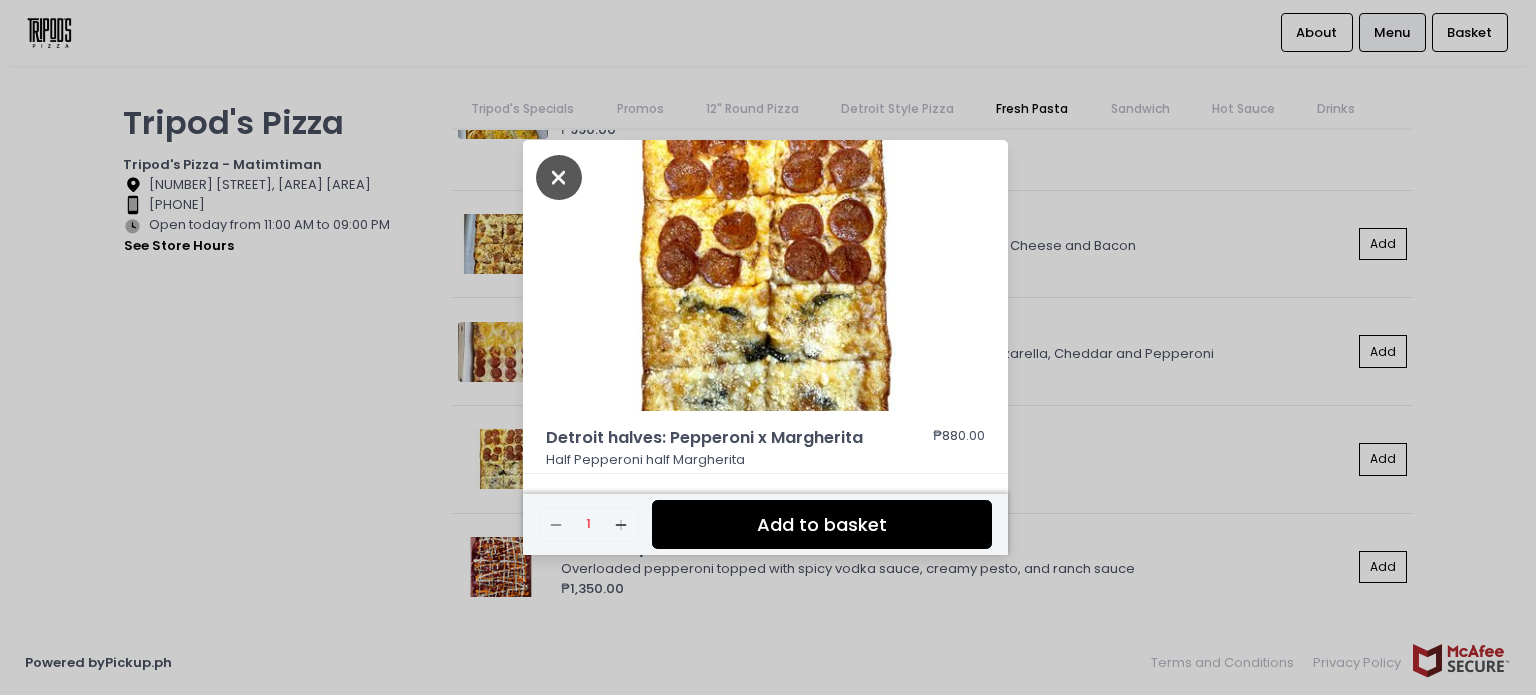 click at bounding box center (559, 177) 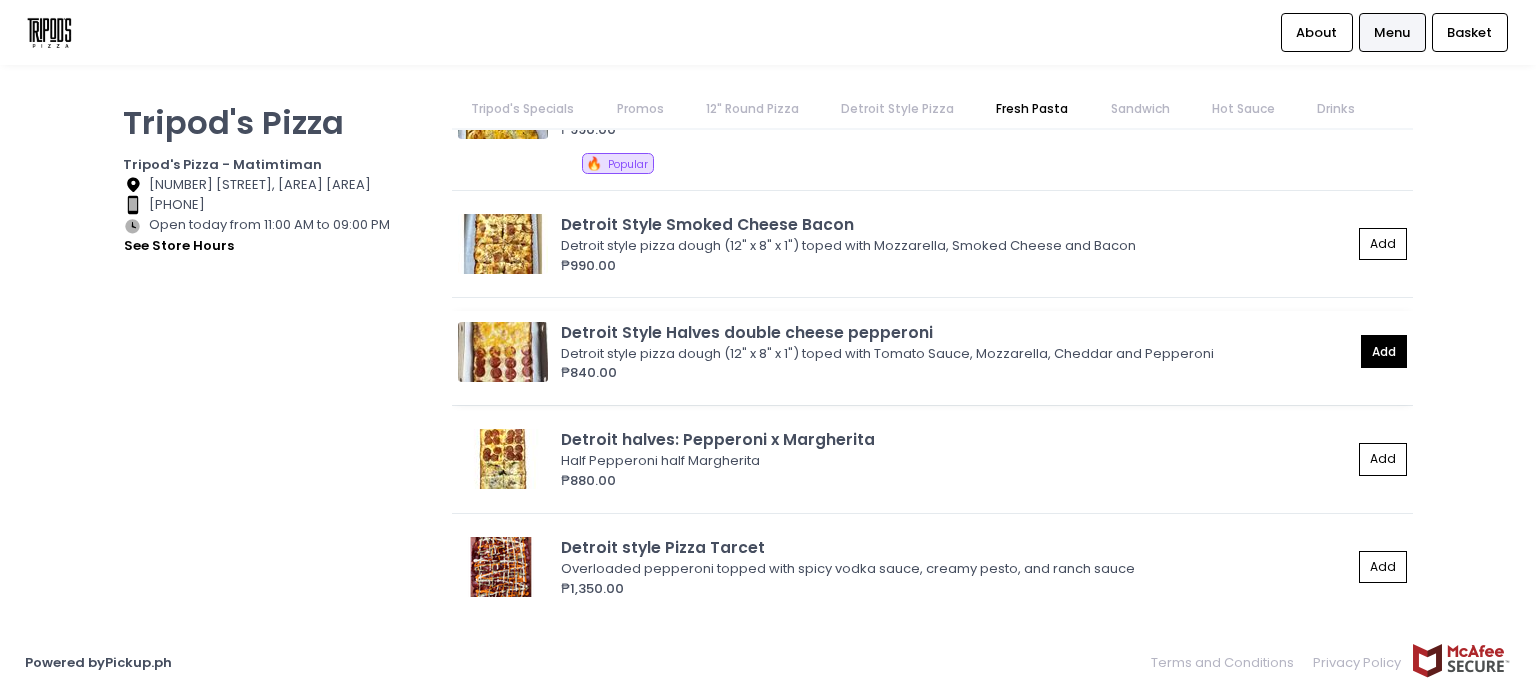 click on "Add" at bounding box center (1384, 351) 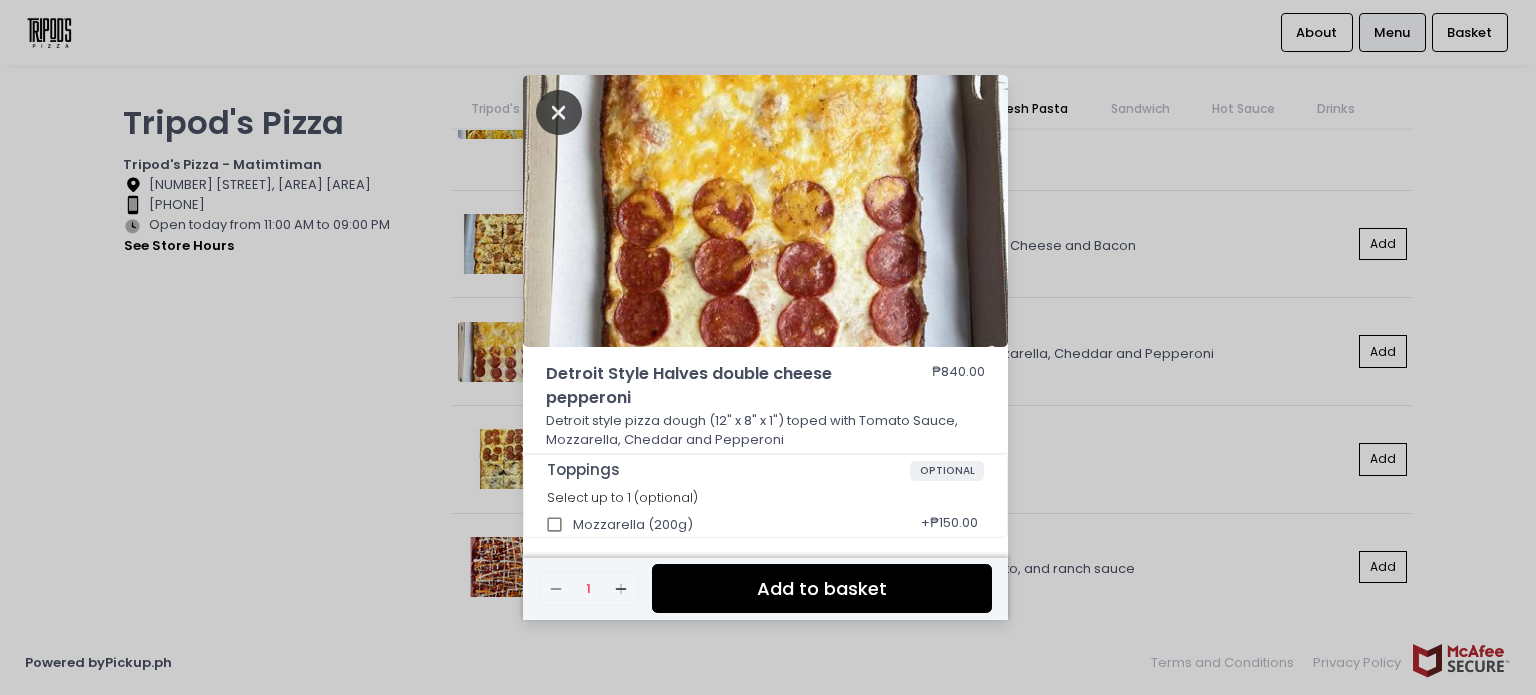 click at bounding box center (559, 112) 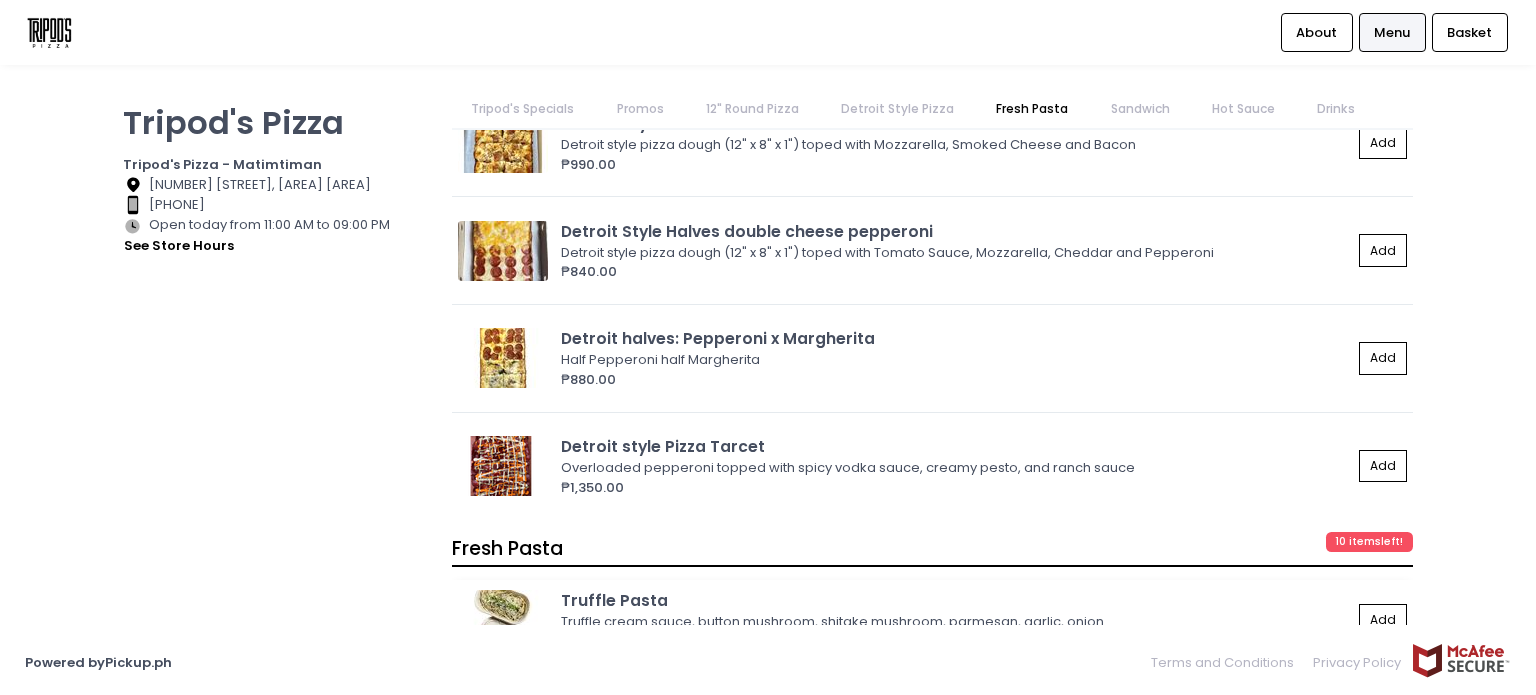 scroll, scrollTop: 3700, scrollLeft: 0, axis: vertical 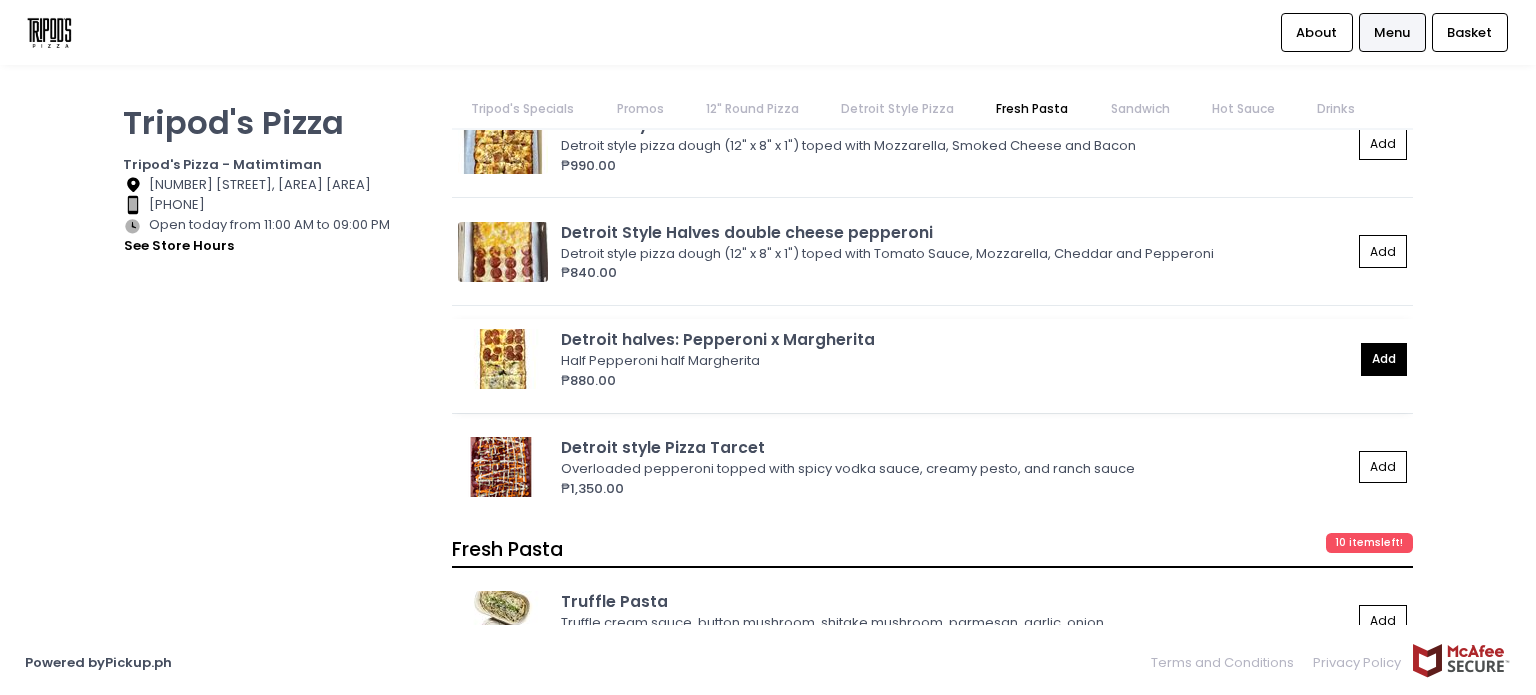 click on "Add" at bounding box center (1384, 359) 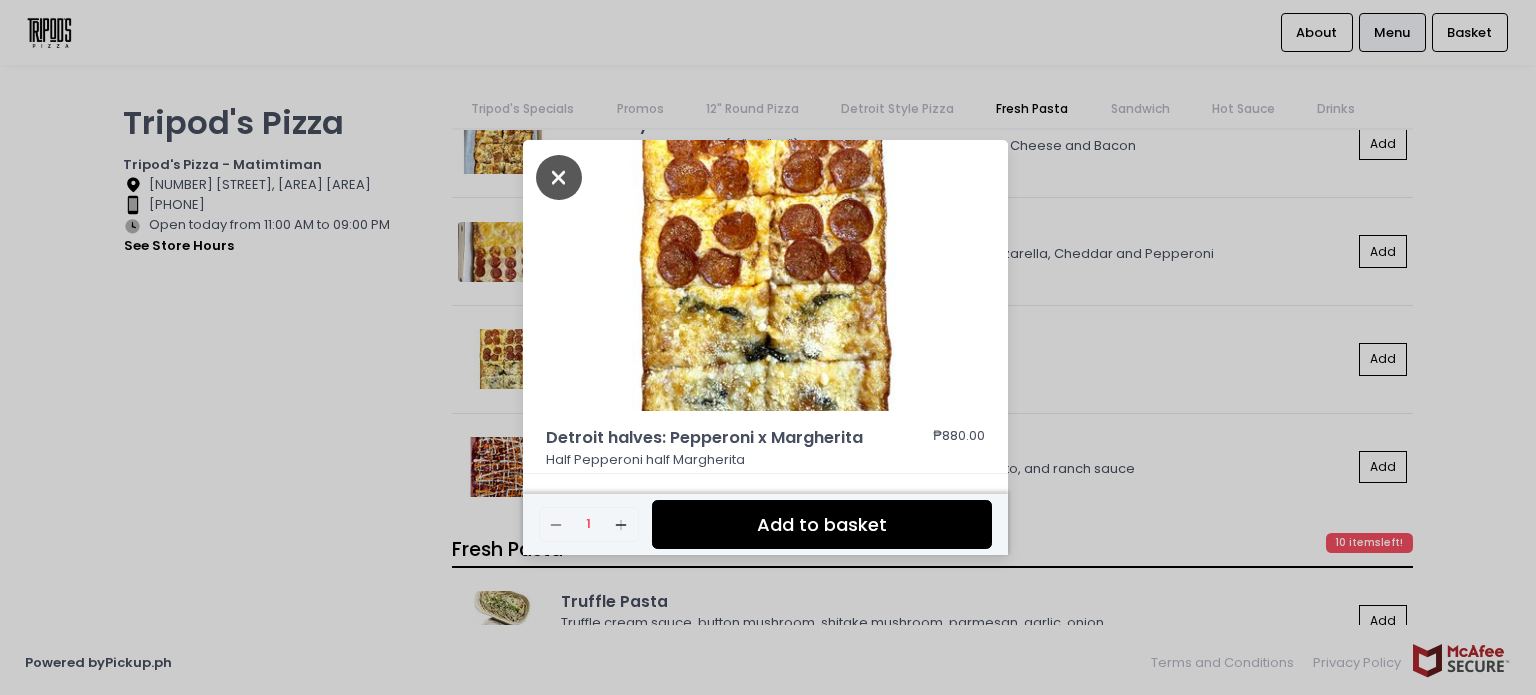 click at bounding box center [559, 177] 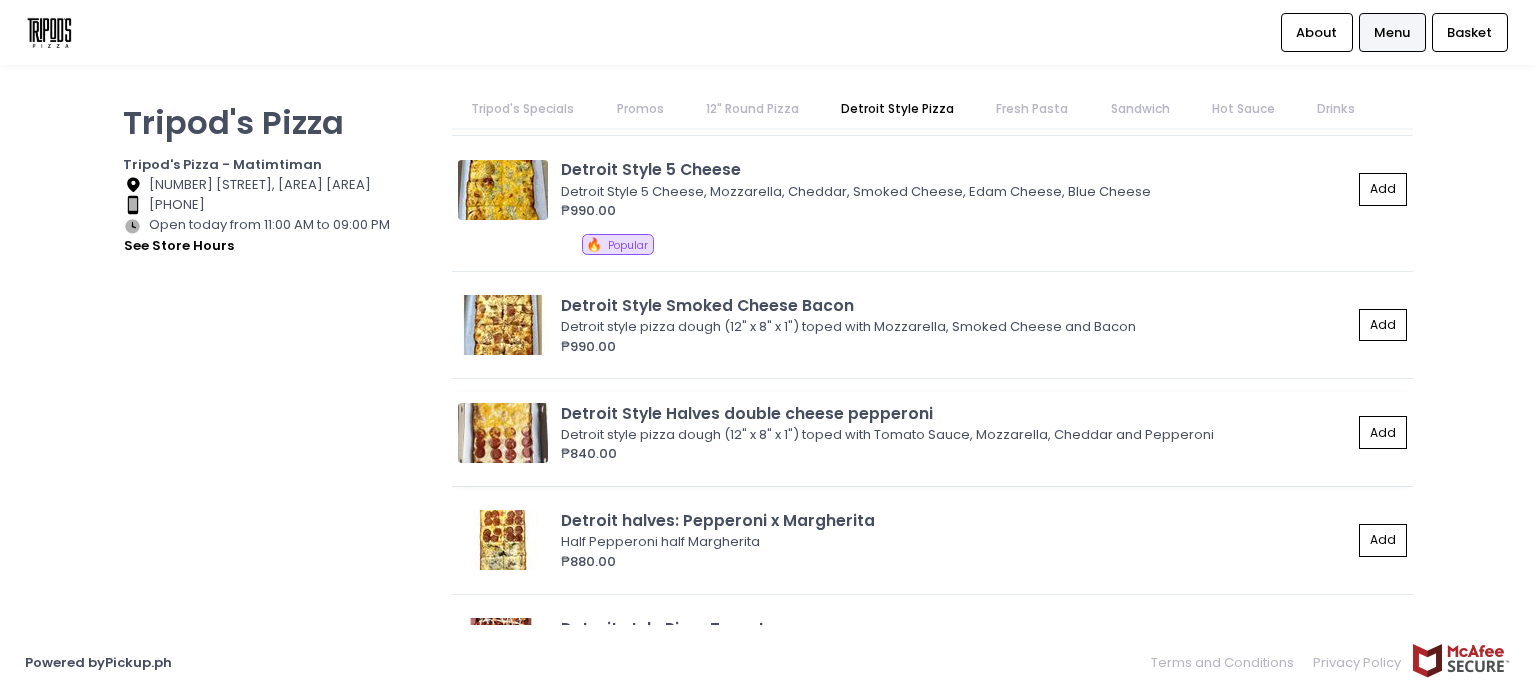 scroll, scrollTop: 3500, scrollLeft: 0, axis: vertical 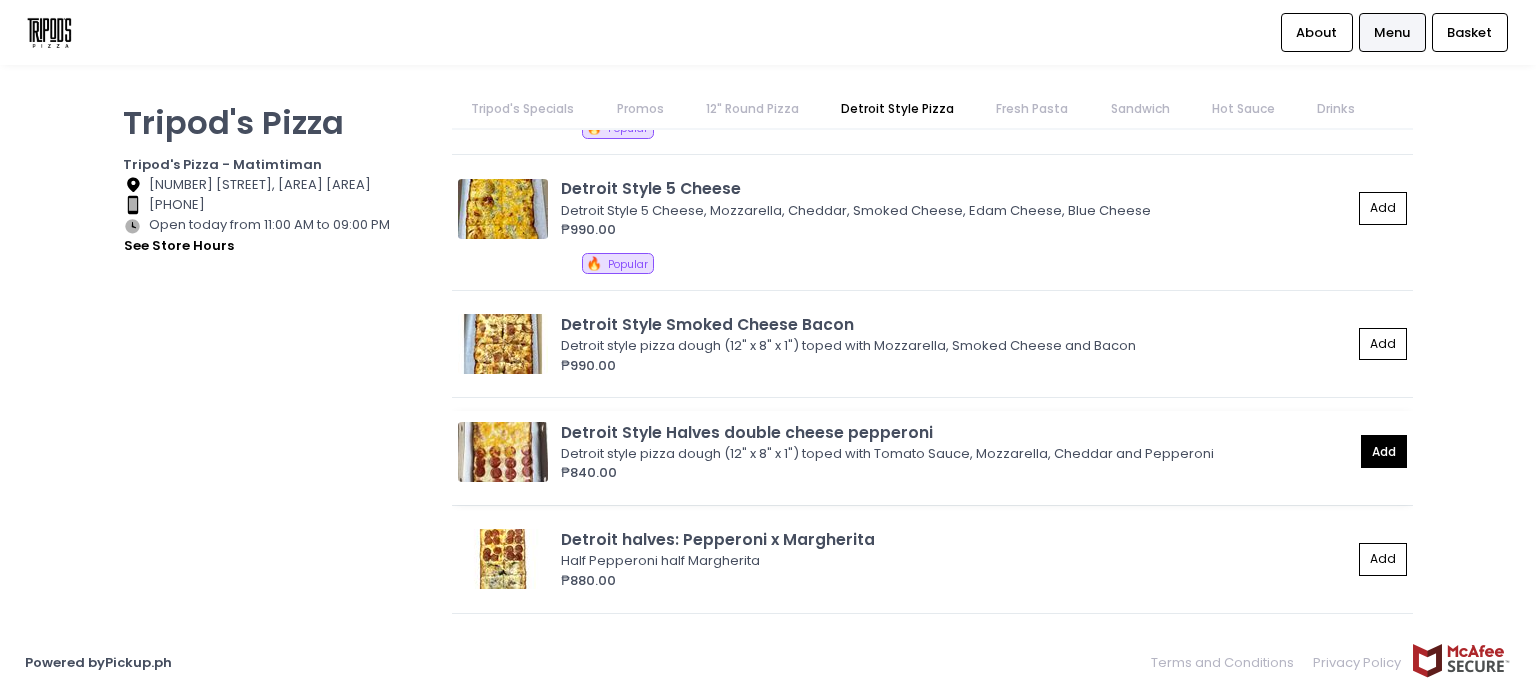 click on "Add" at bounding box center [1384, 451] 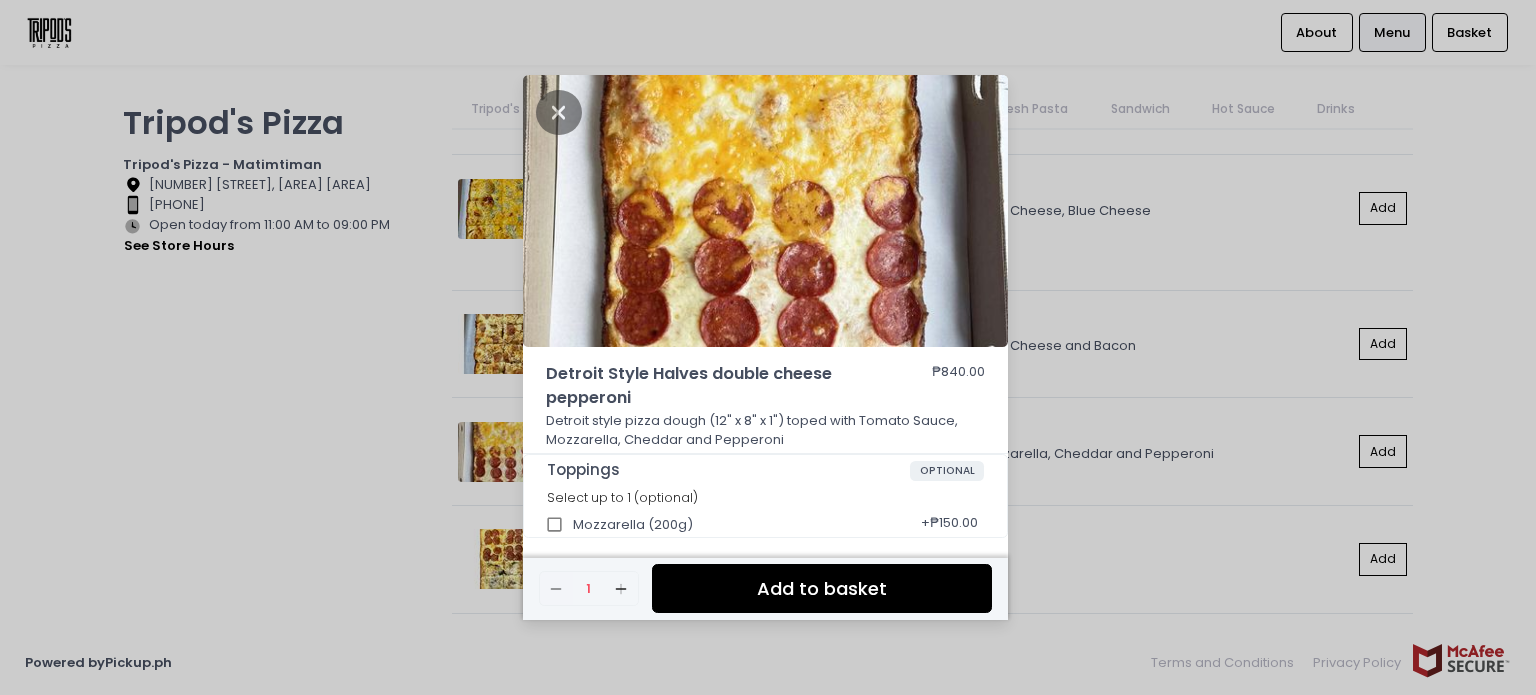 click on "Add to basket" at bounding box center [822, 588] 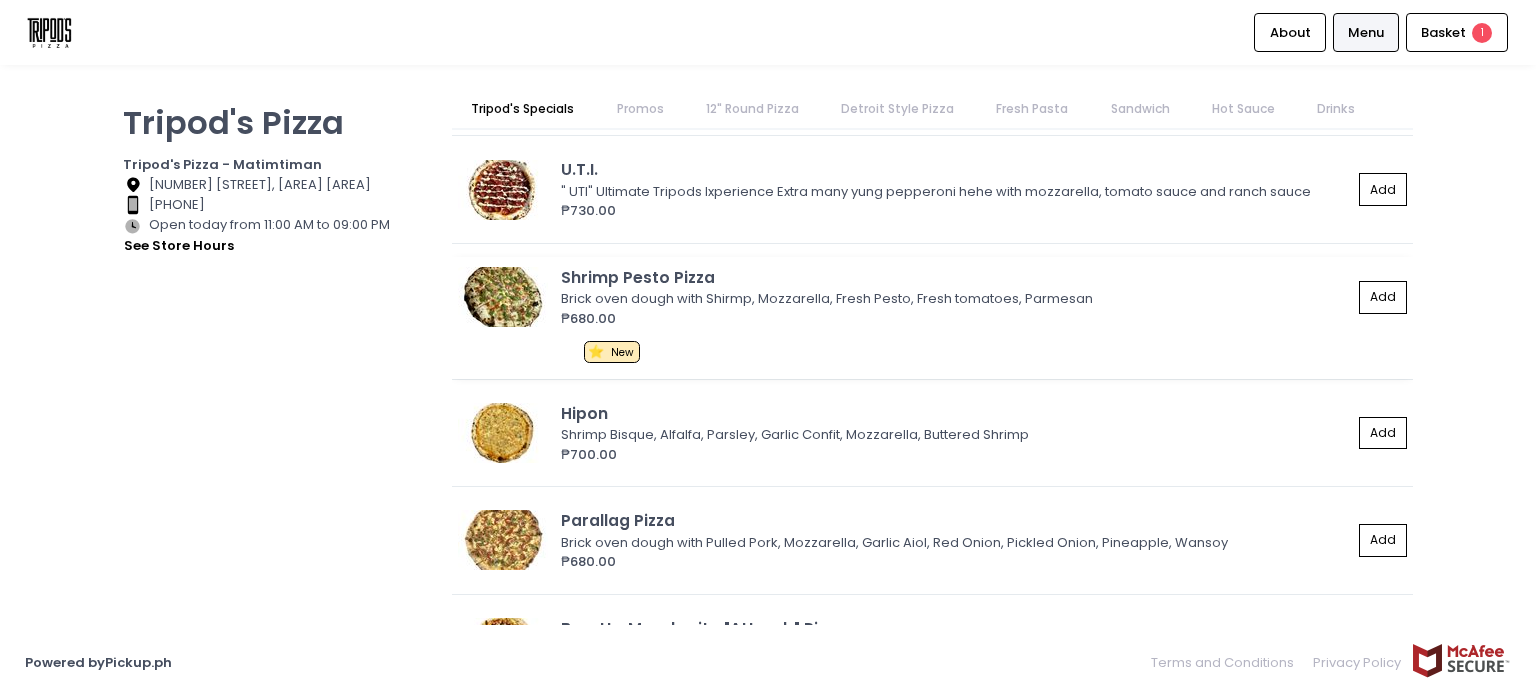 scroll, scrollTop: 200, scrollLeft: 0, axis: vertical 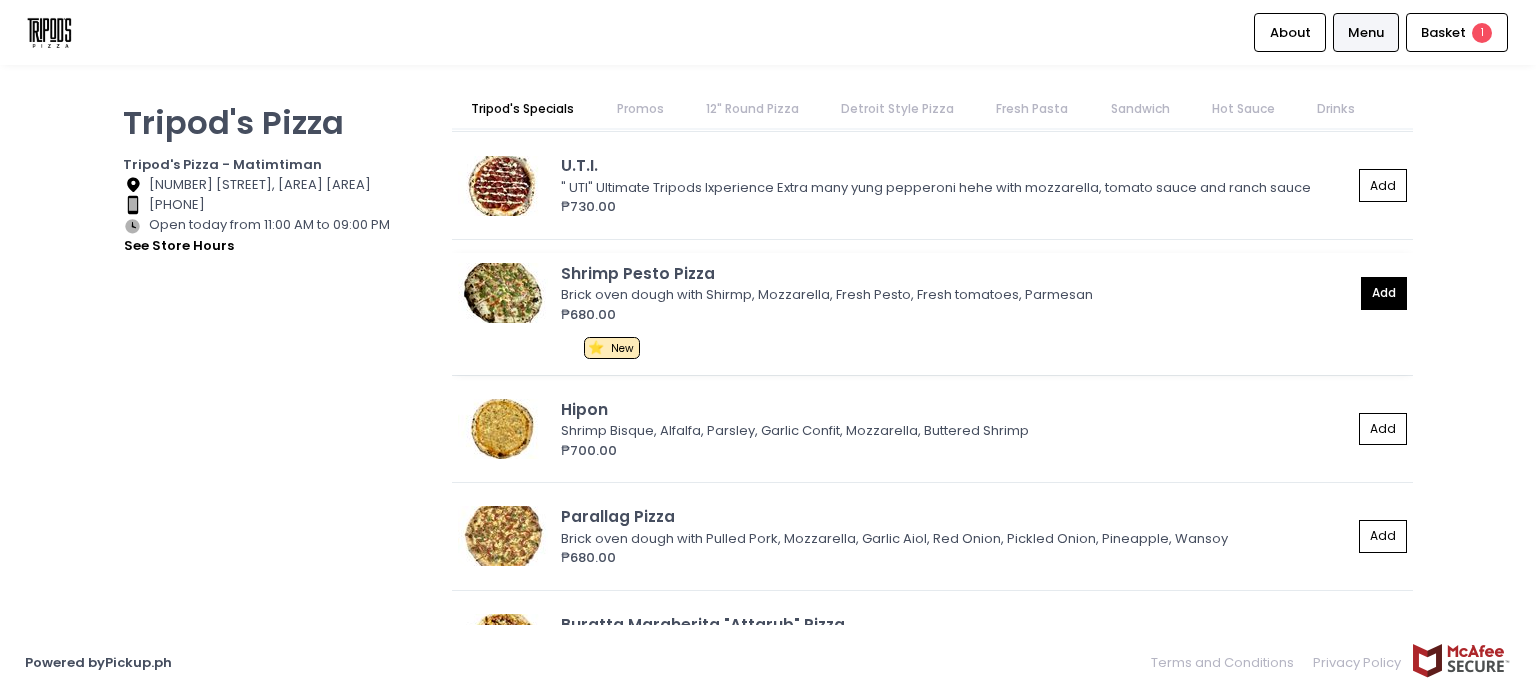 click on "Add" at bounding box center [1384, 293] 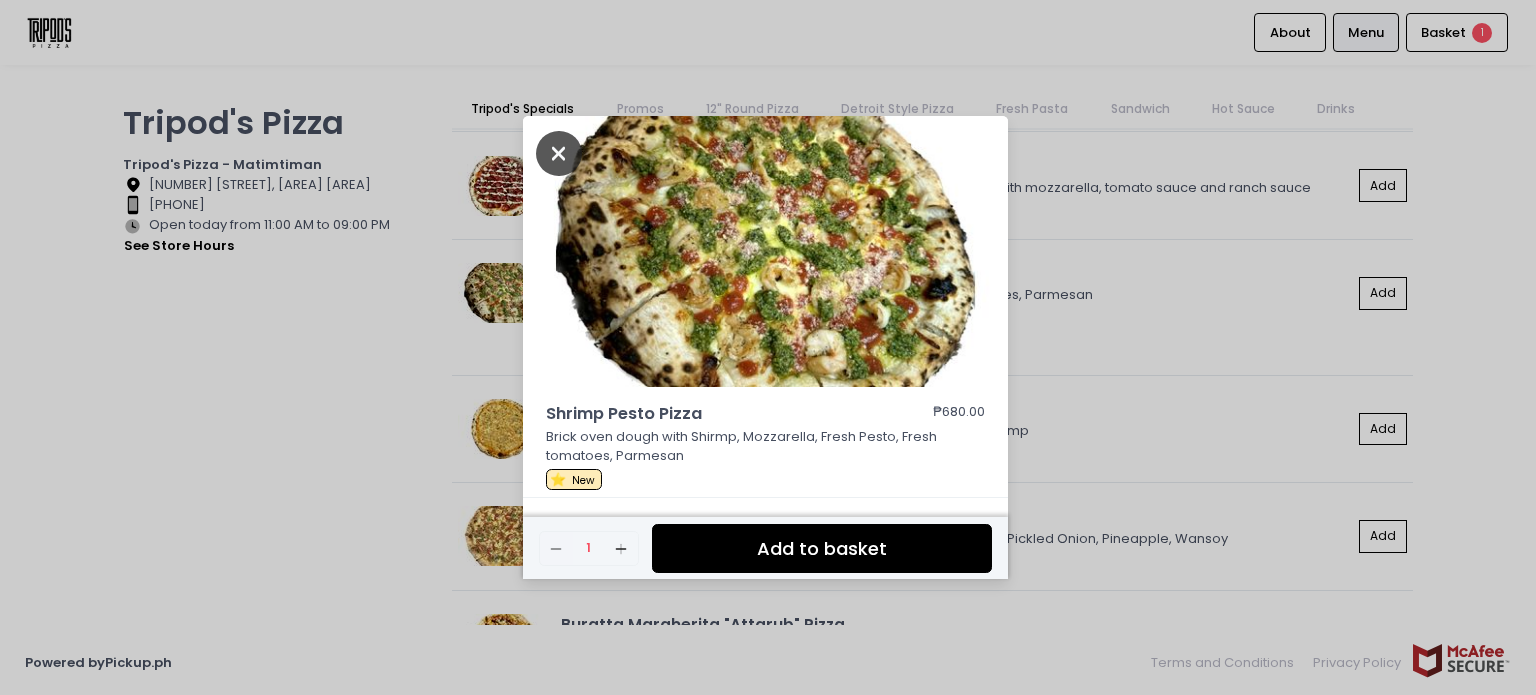 click at bounding box center (559, 153) 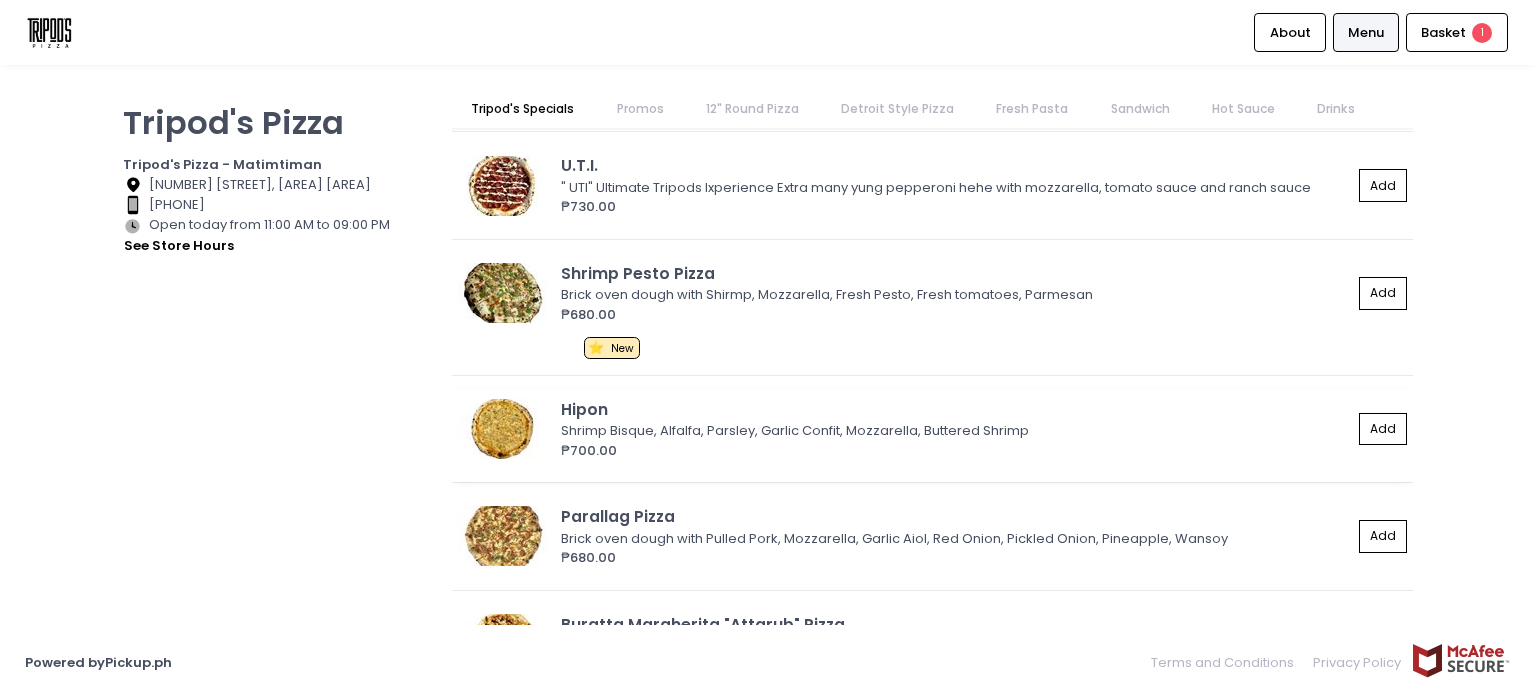 click on "Hipon Shrimp Bisque, Alfalfa, Parsley, Garlic Confit, Mozzarella, Buttered Shrimp ₱700.00" at bounding box center (960, 429) 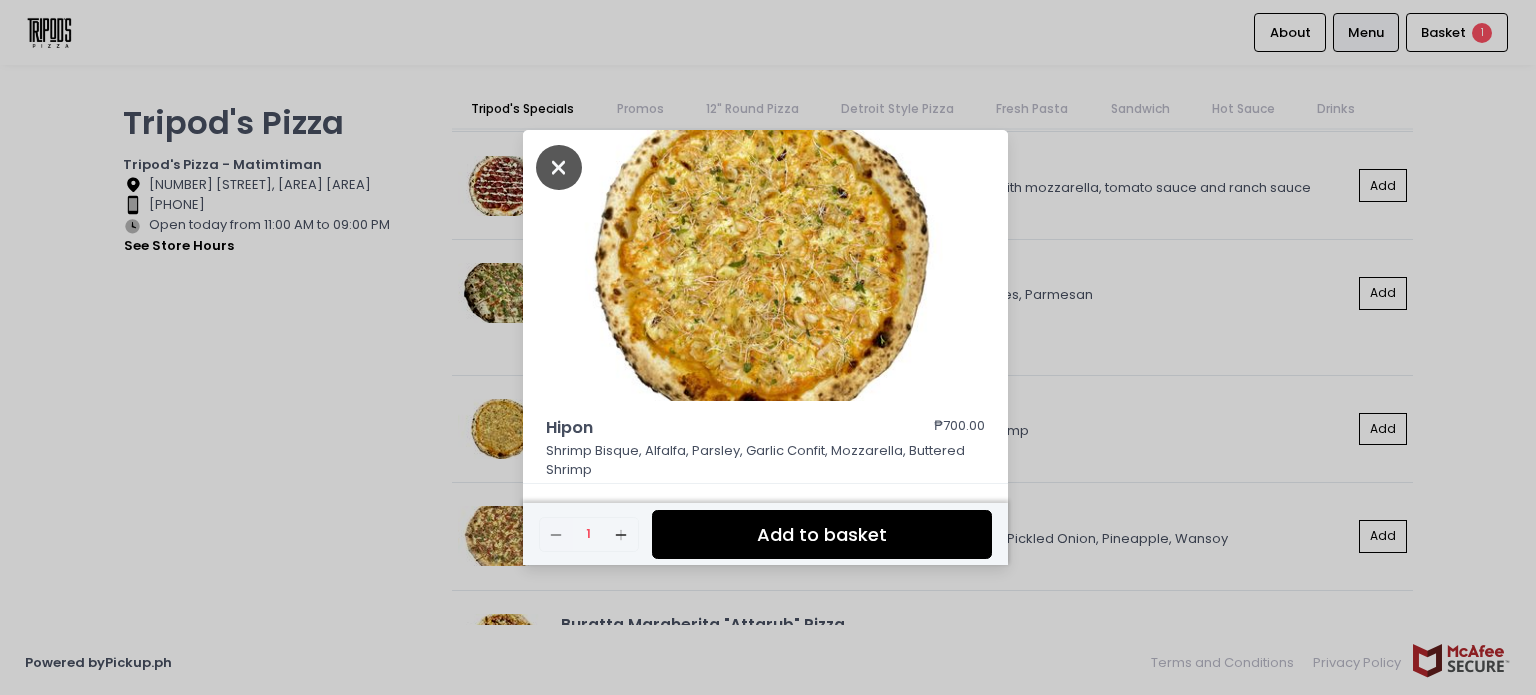 click at bounding box center (559, 167) 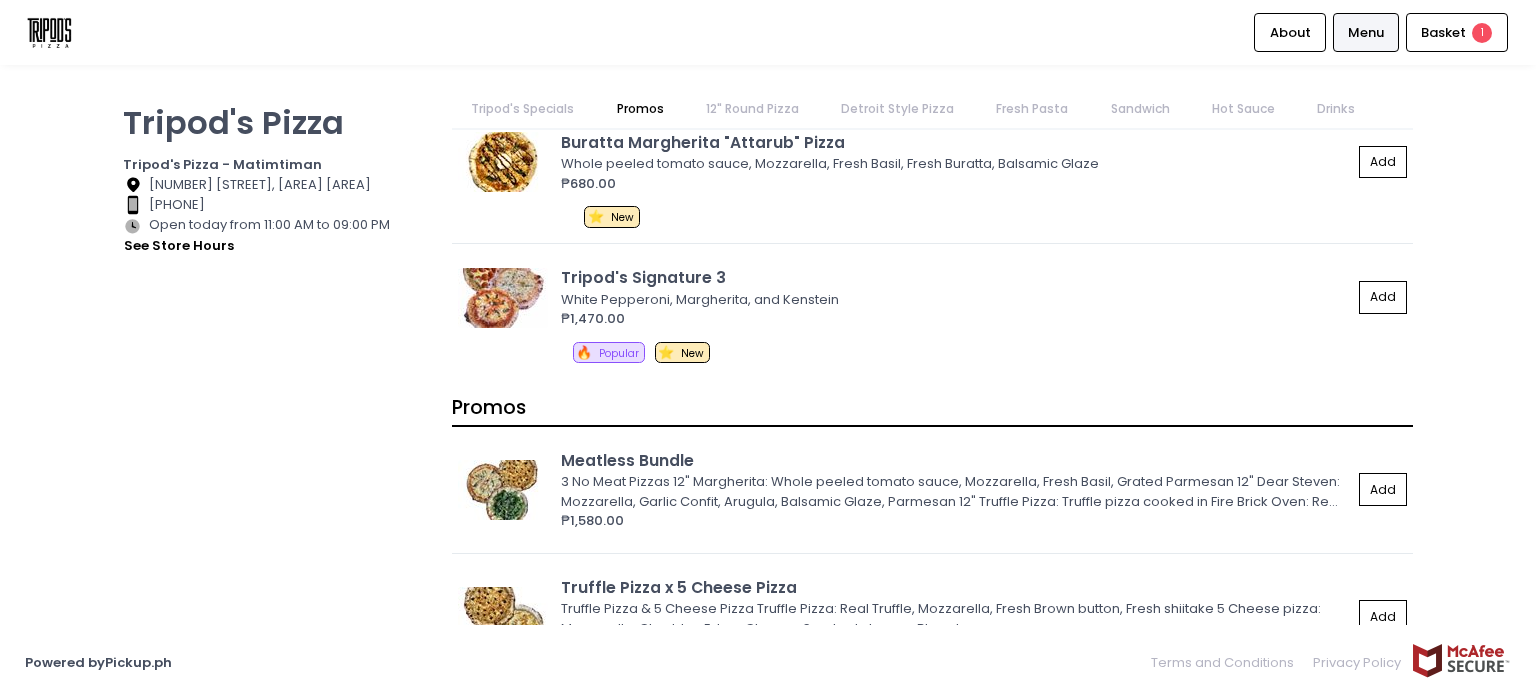 scroll, scrollTop: 700, scrollLeft: 0, axis: vertical 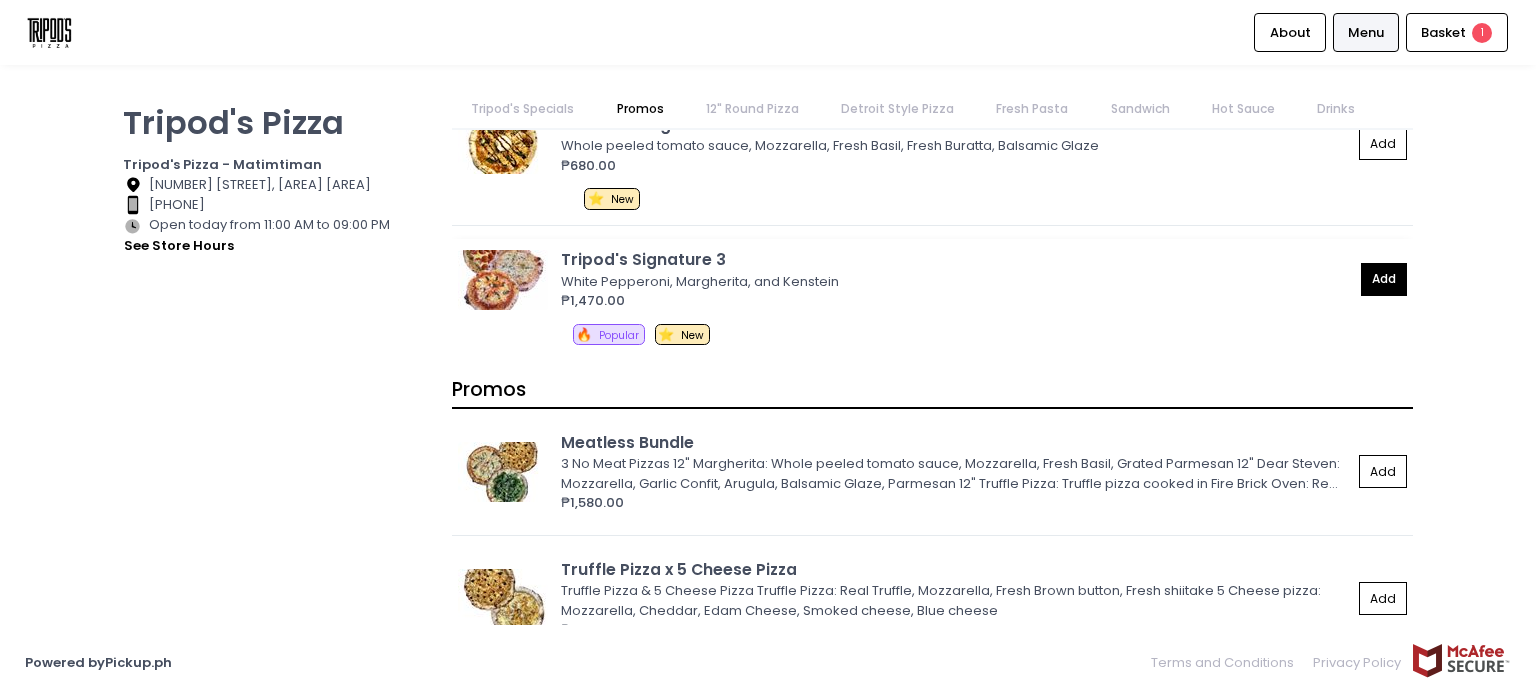 click on "Add" at bounding box center [1384, 279] 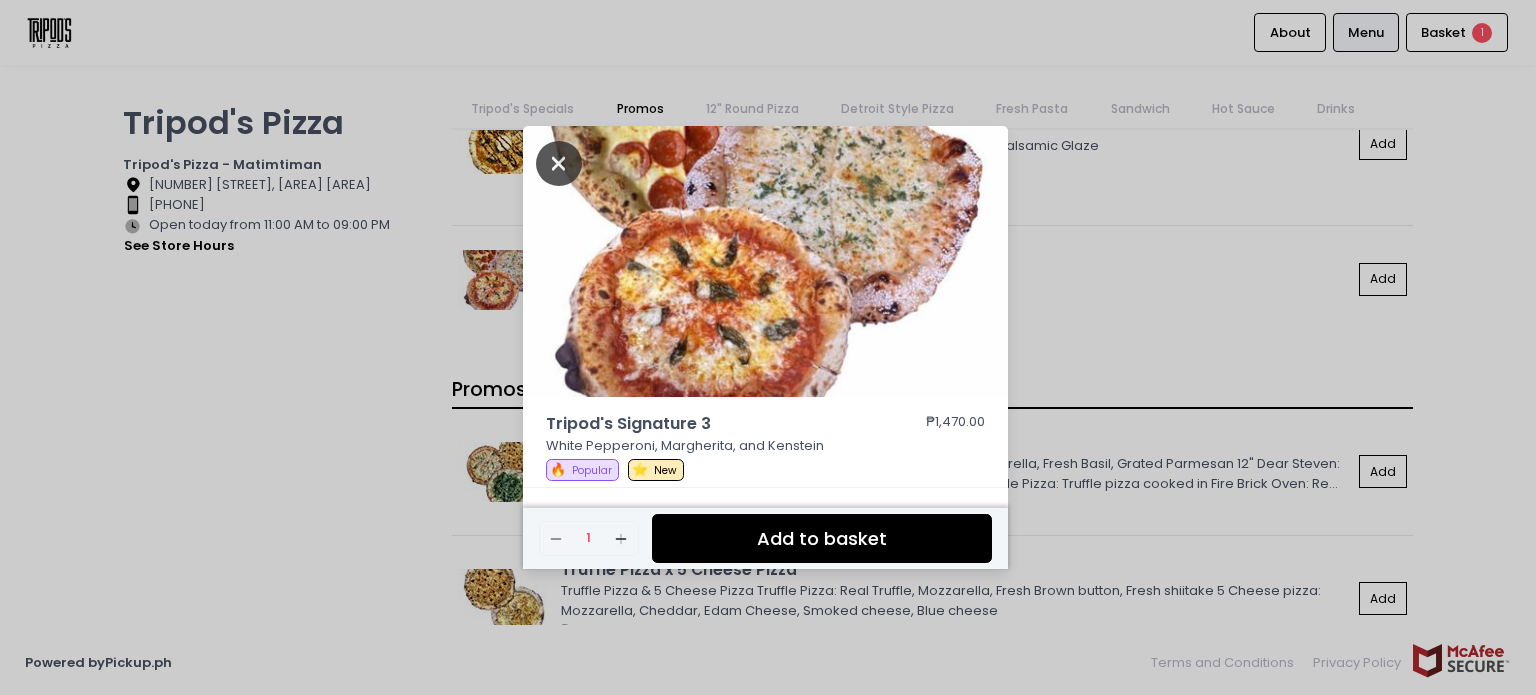 click at bounding box center [559, 163] 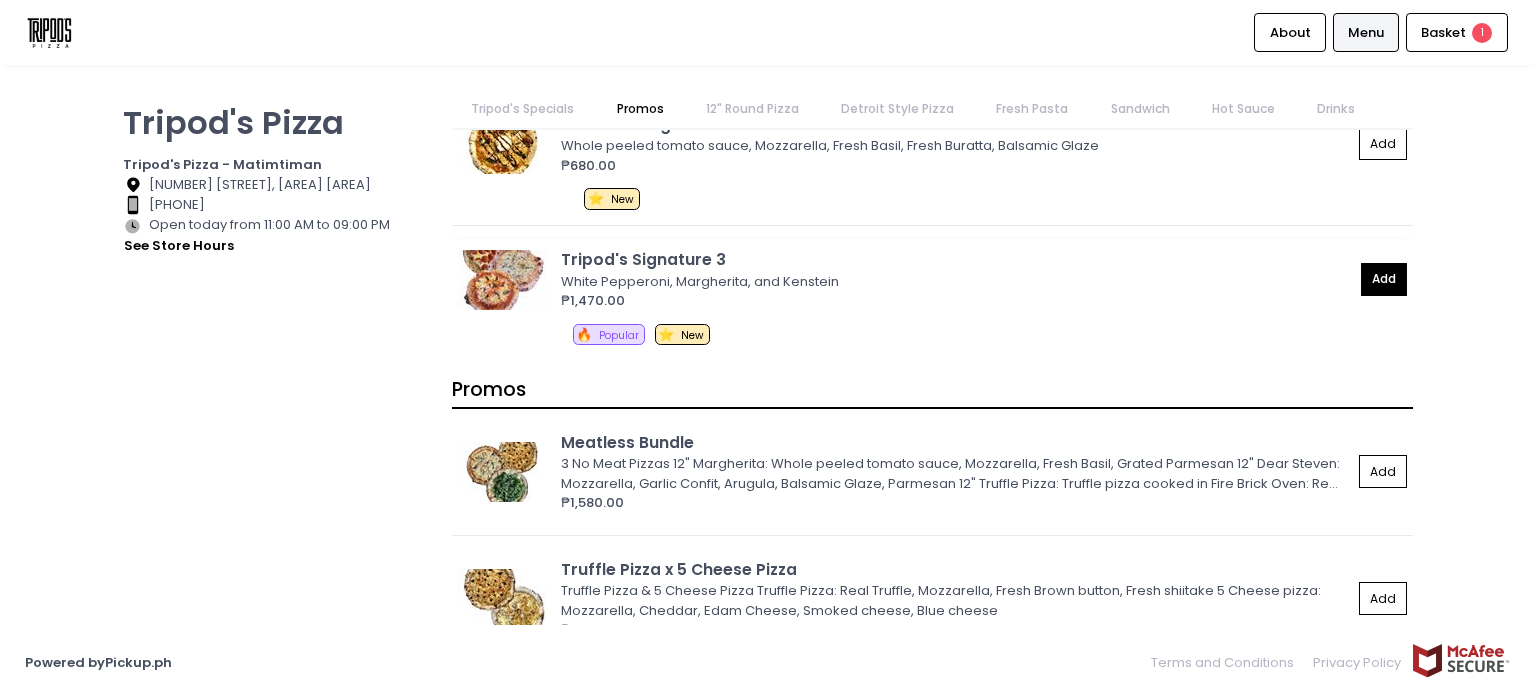 click on "Add" at bounding box center (1384, 279) 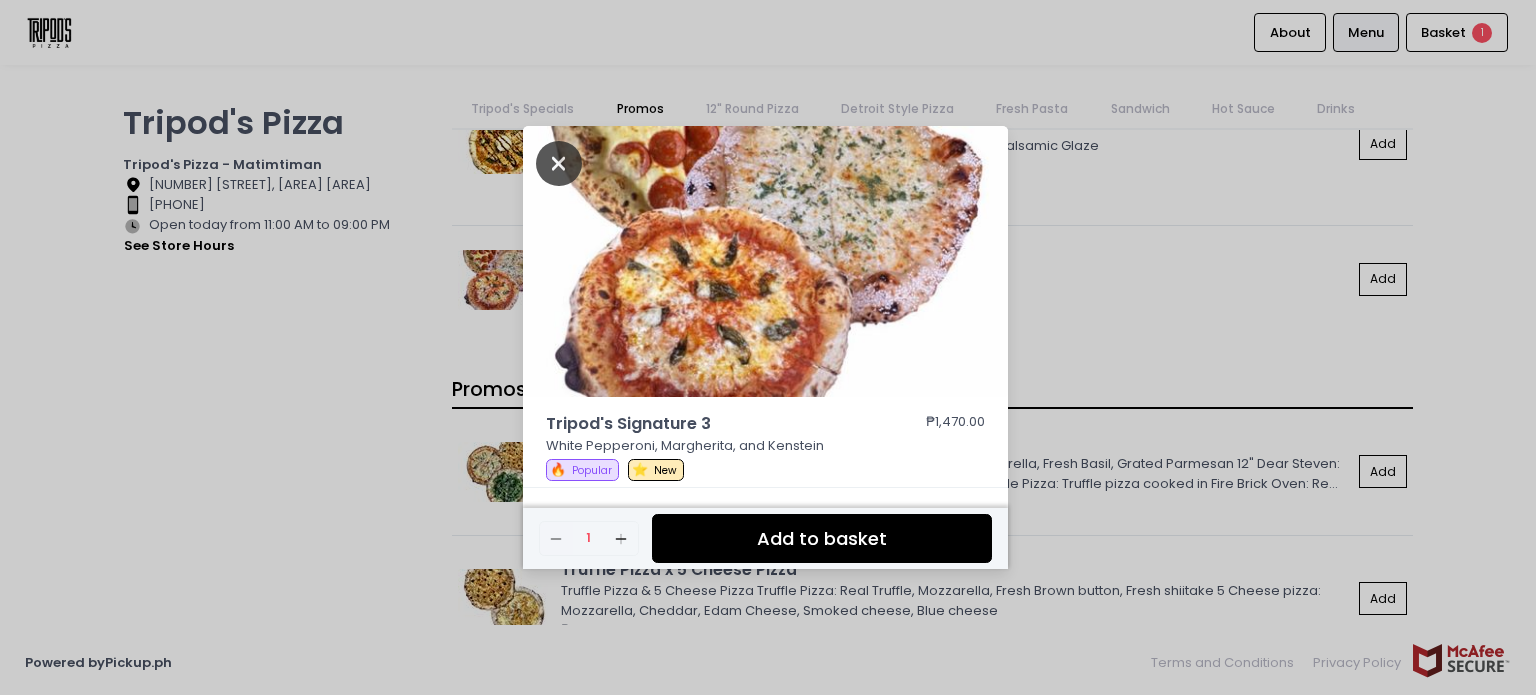 click at bounding box center [559, 163] 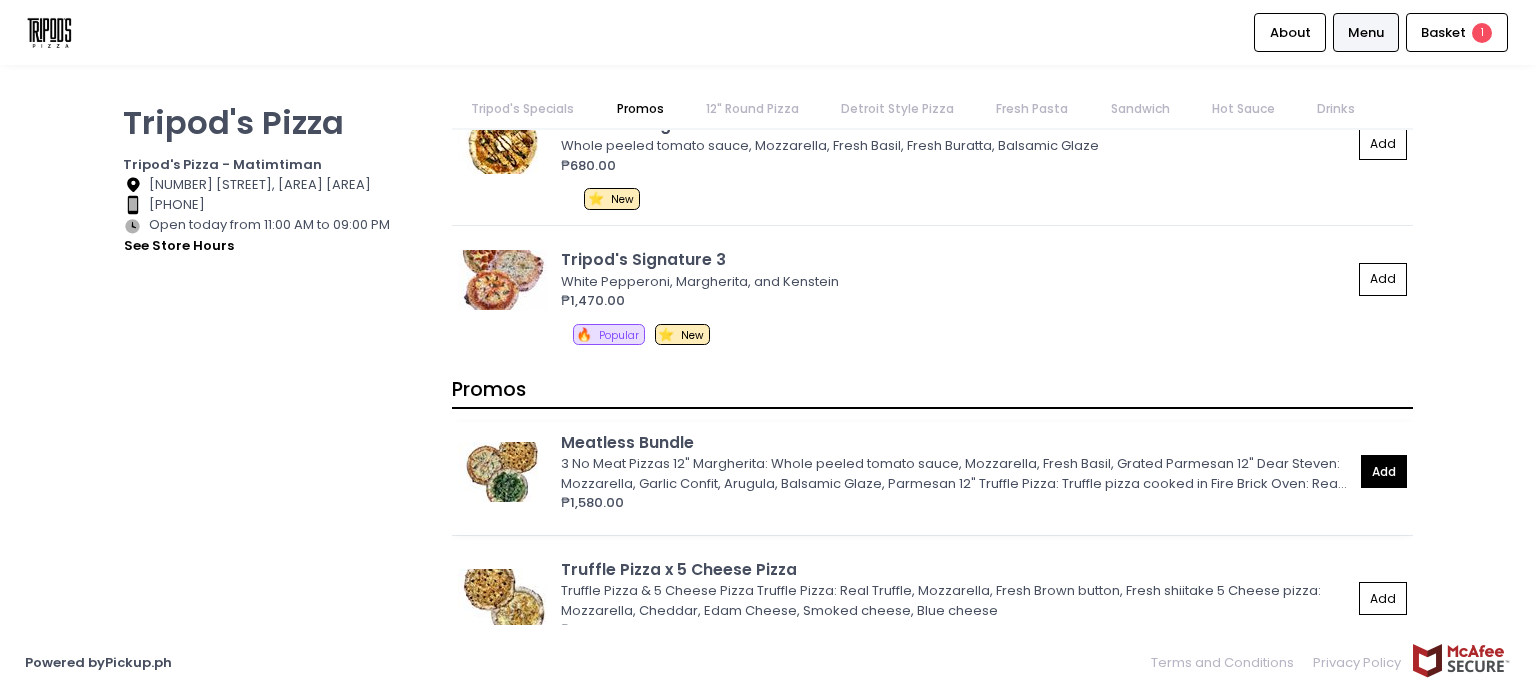 click on "Add" at bounding box center (1384, 471) 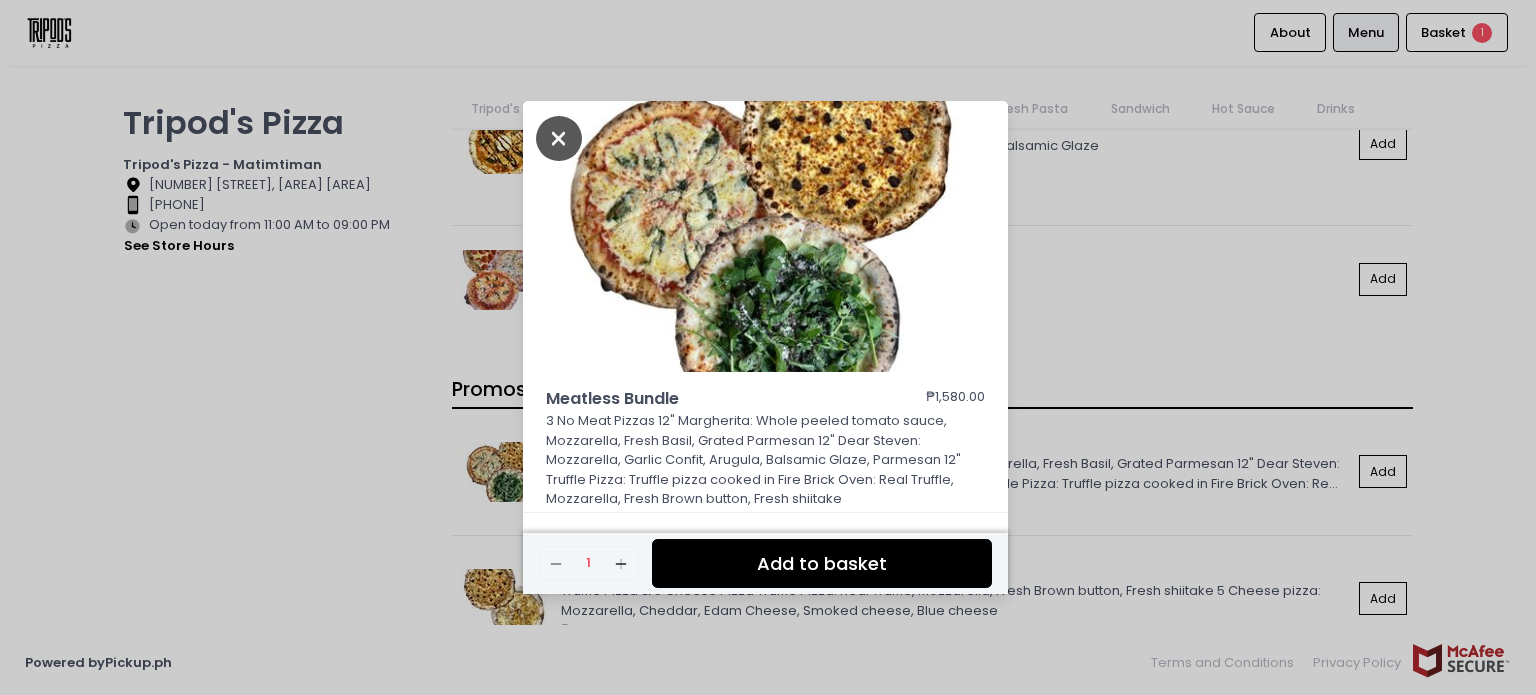 click at bounding box center (559, 138) 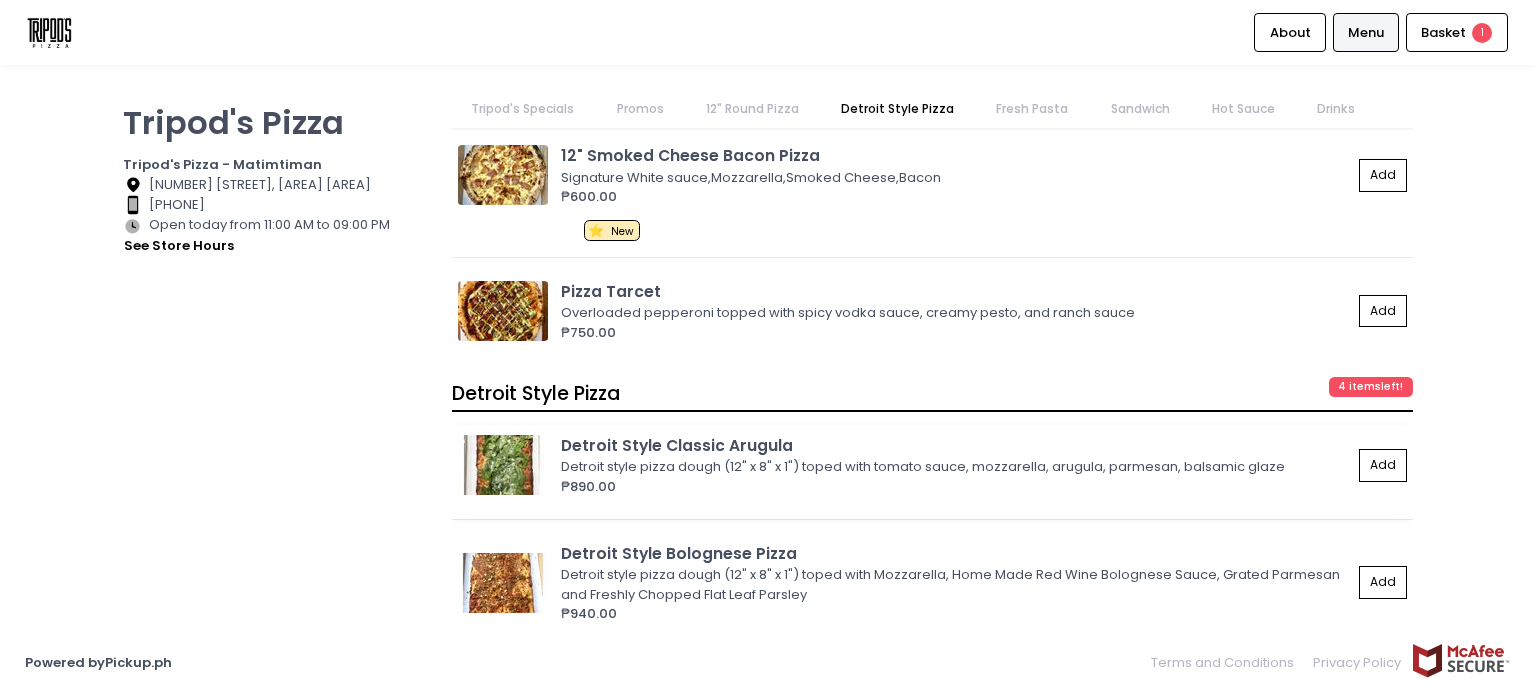 scroll, scrollTop: 2500, scrollLeft: 0, axis: vertical 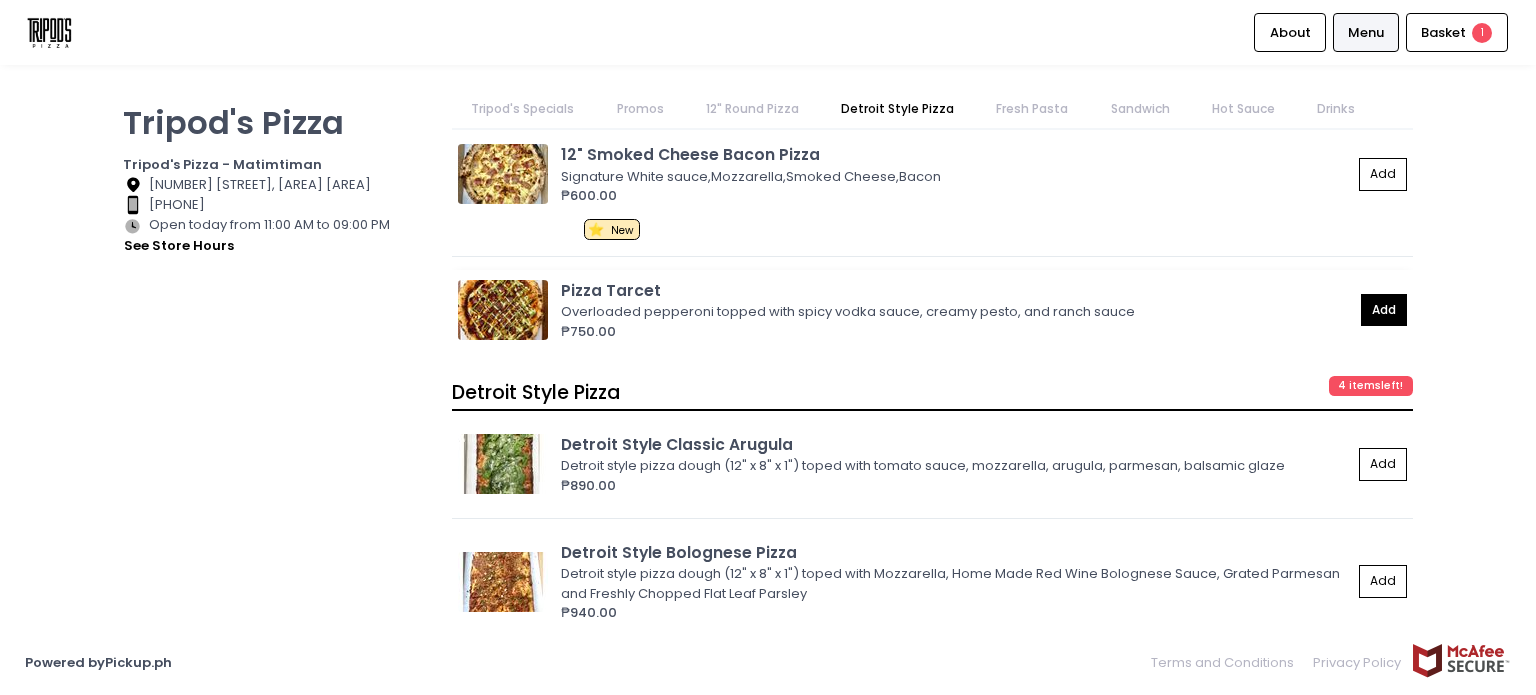 click on "Add" at bounding box center [1384, 310] 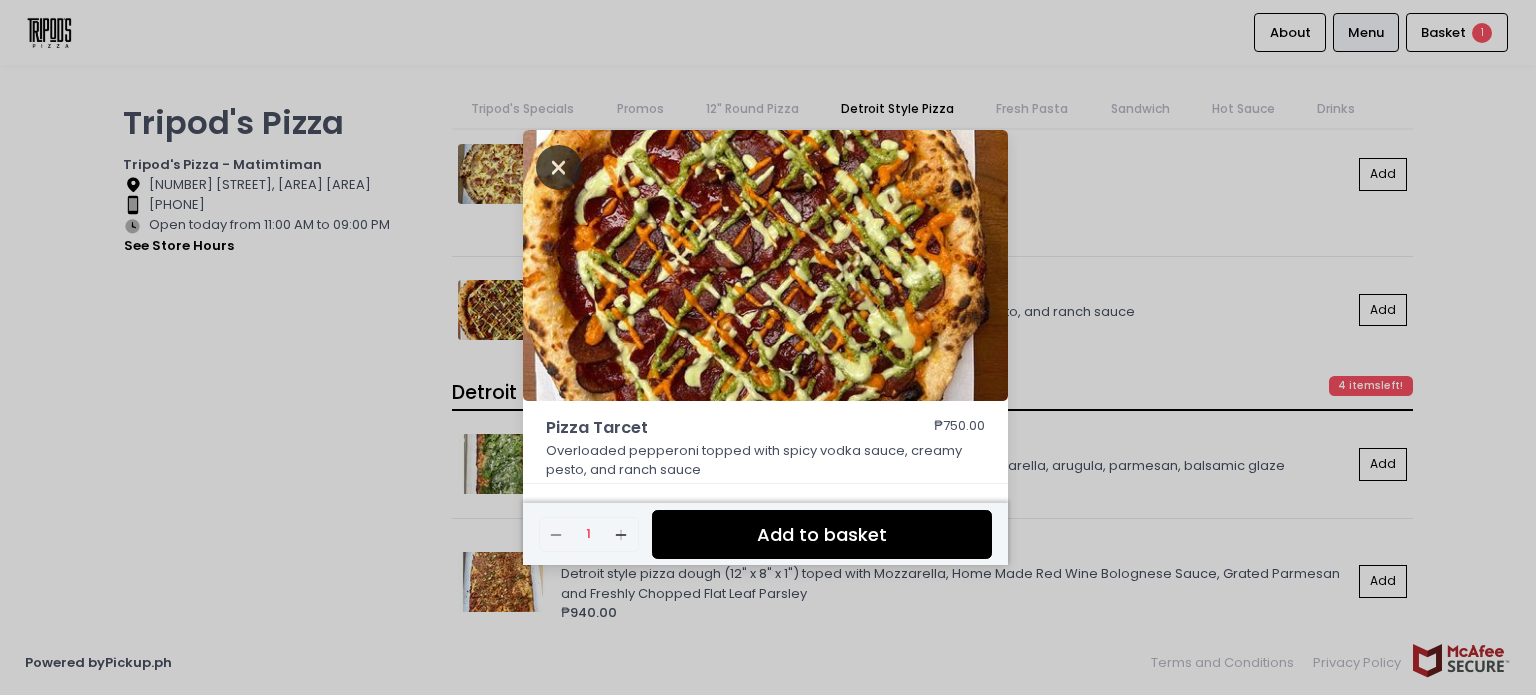 click at bounding box center [559, 167] 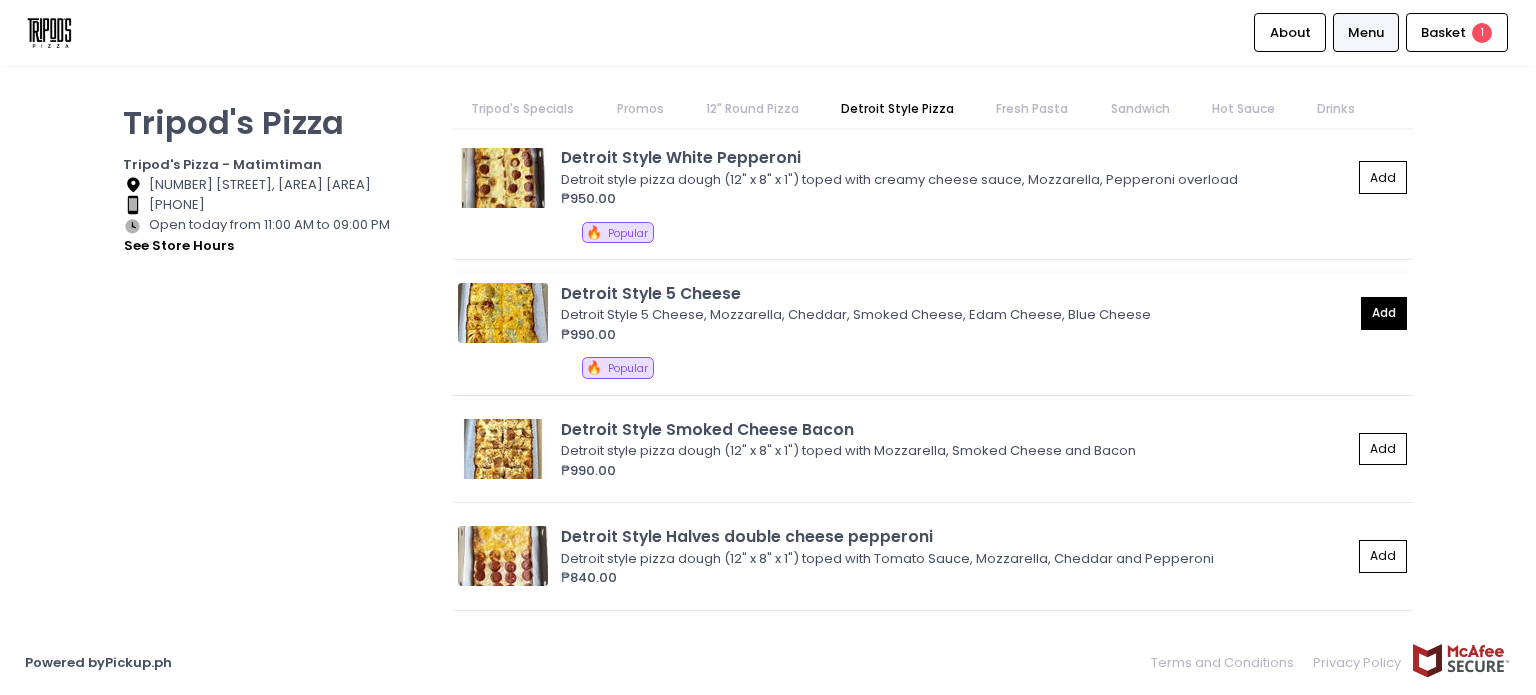 scroll, scrollTop: 3500, scrollLeft: 0, axis: vertical 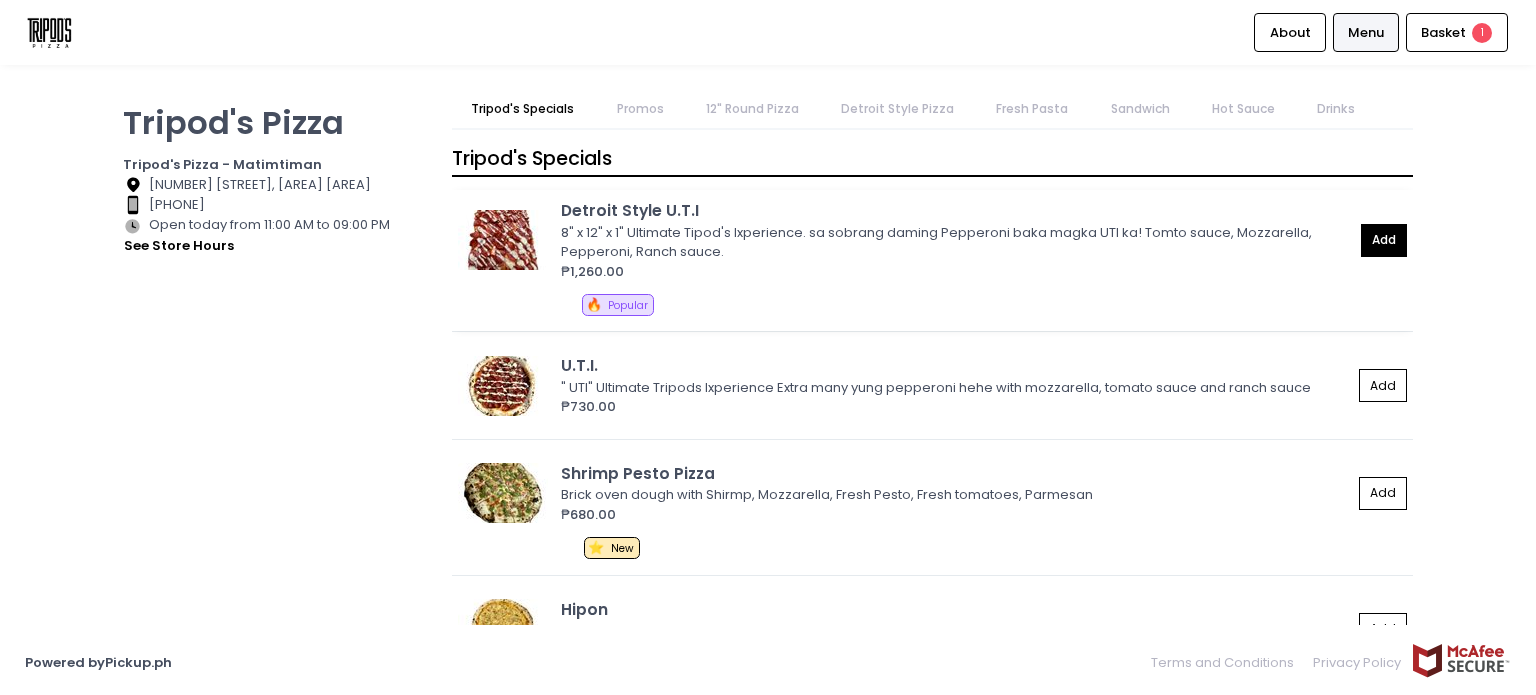 click on "Add" at bounding box center [1384, 240] 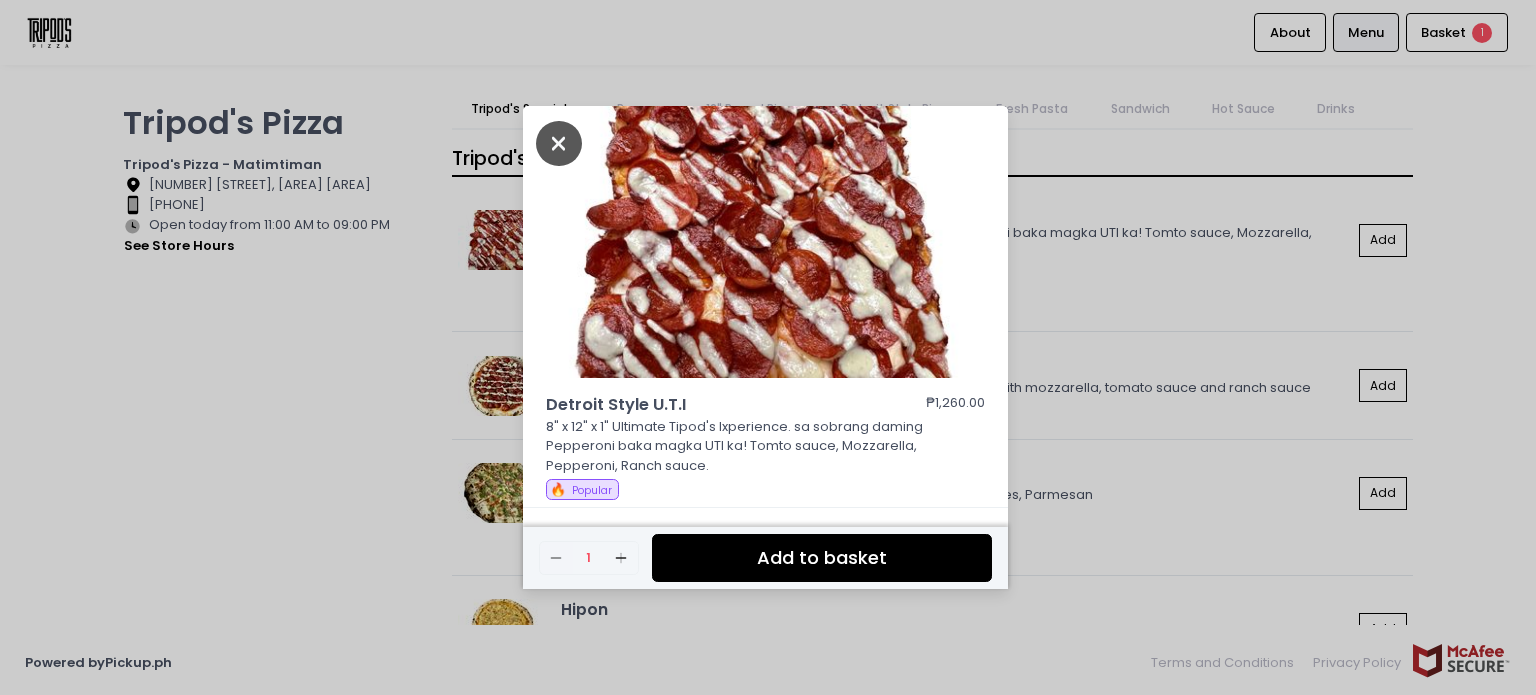 click at bounding box center [559, 143] 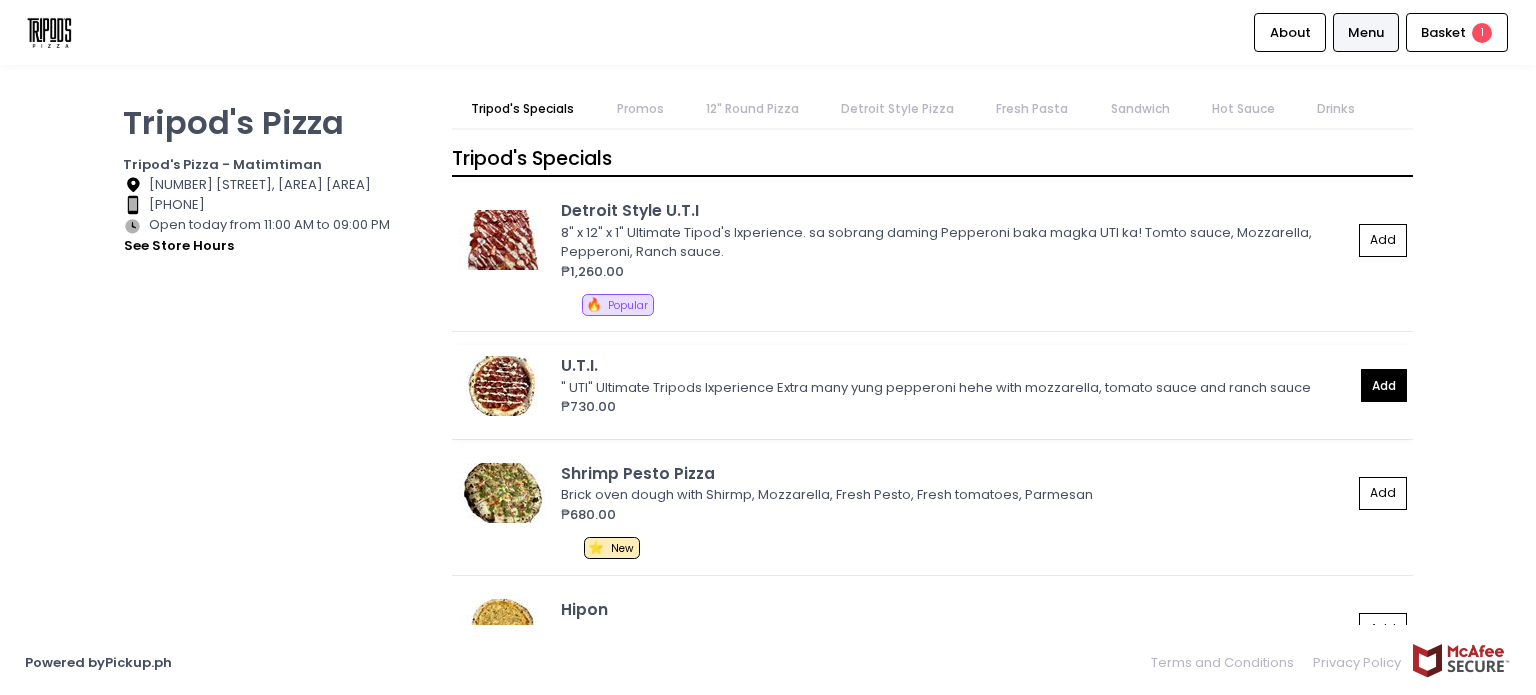 click on "Add" at bounding box center [1384, 385] 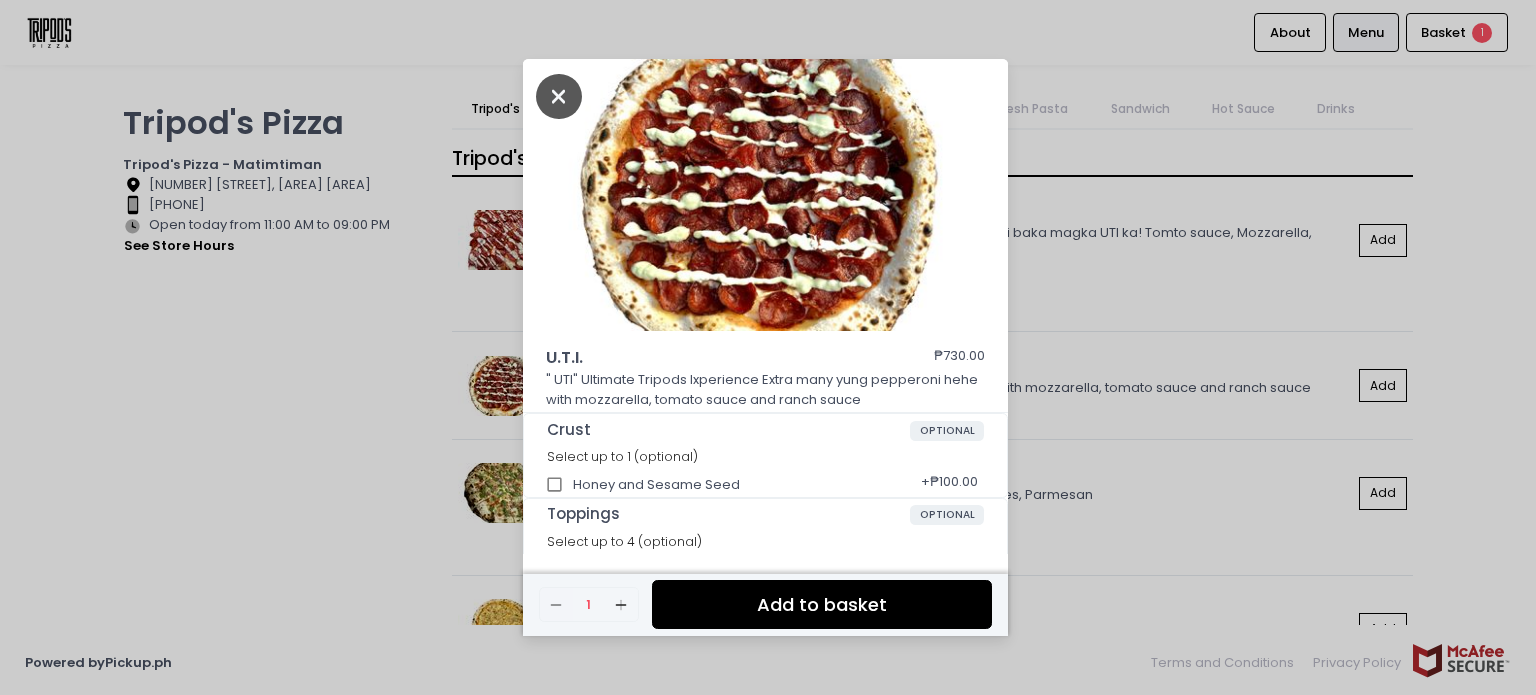 click at bounding box center (559, 96) 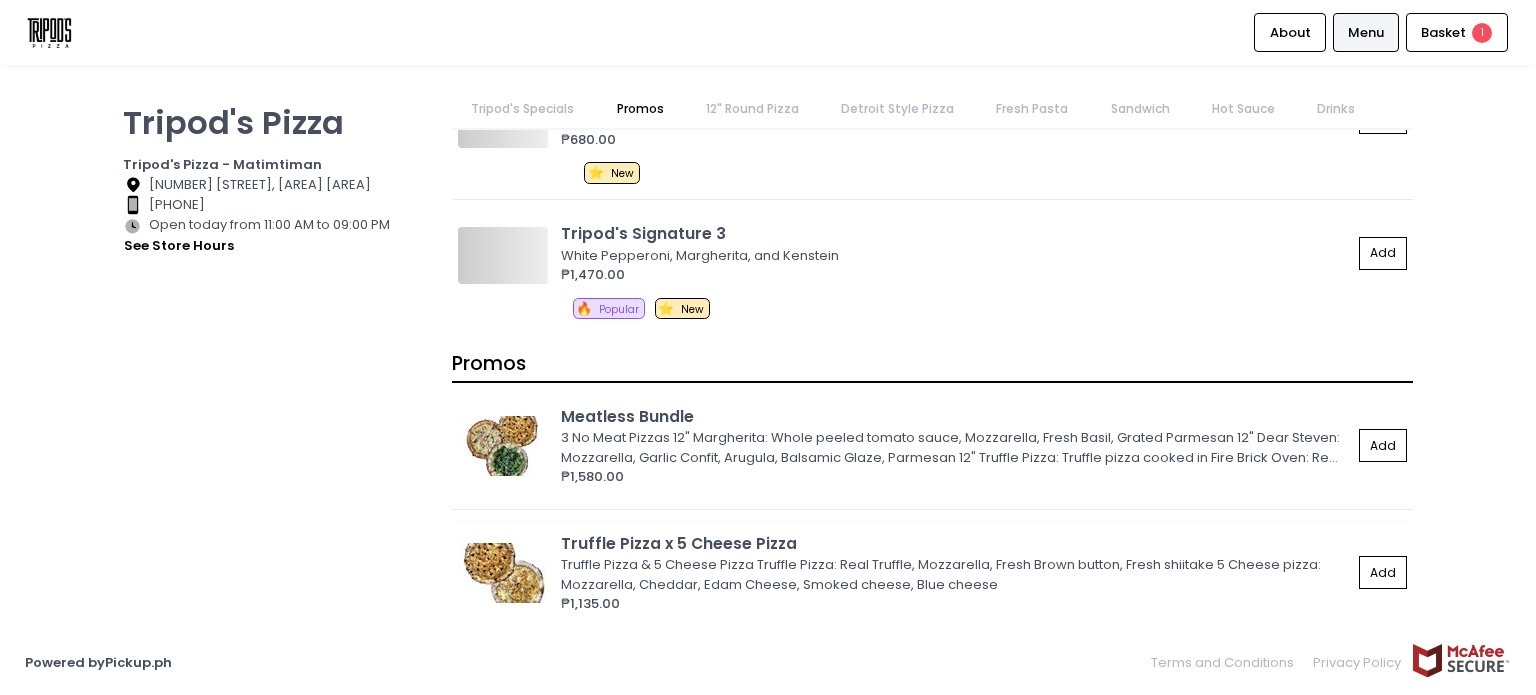 scroll, scrollTop: 500, scrollLeft: 0, axis: vertical 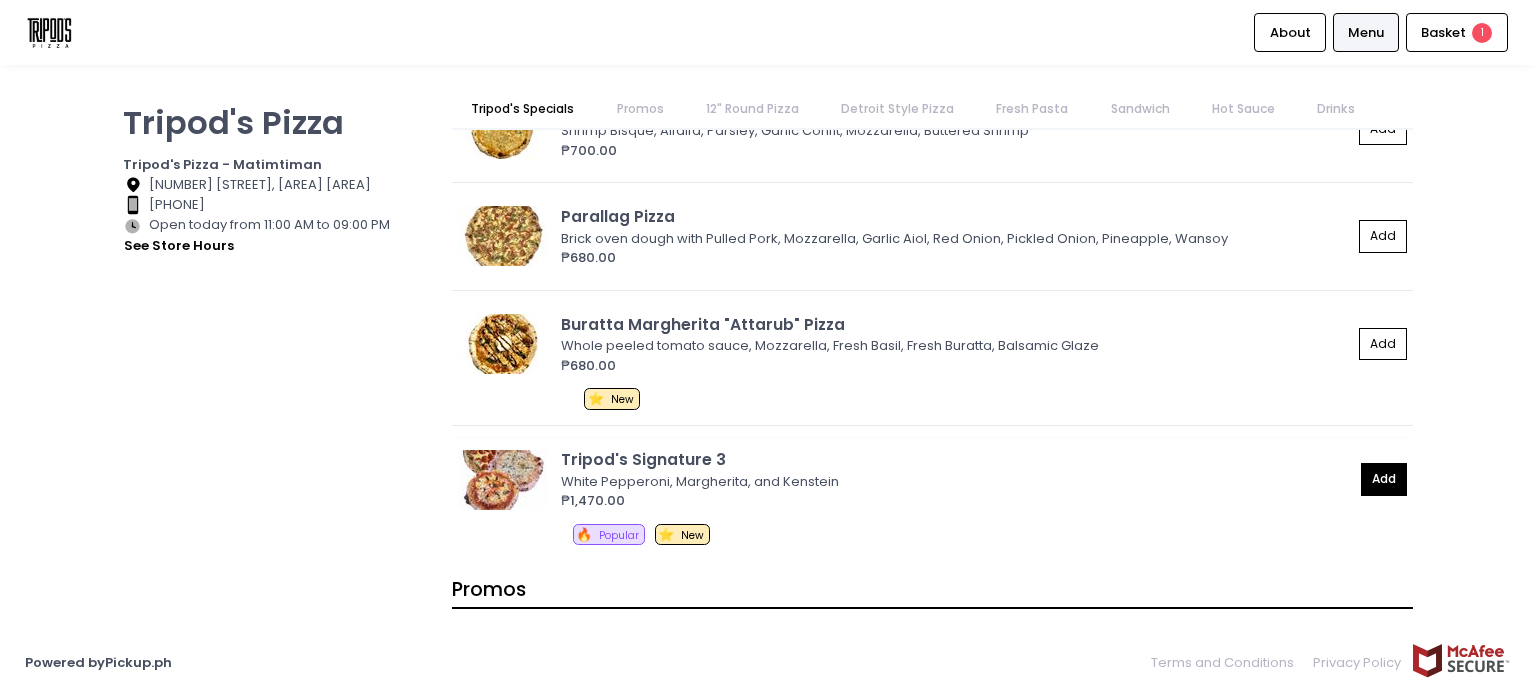 click on "Add" at bounding box center [1384, 479] 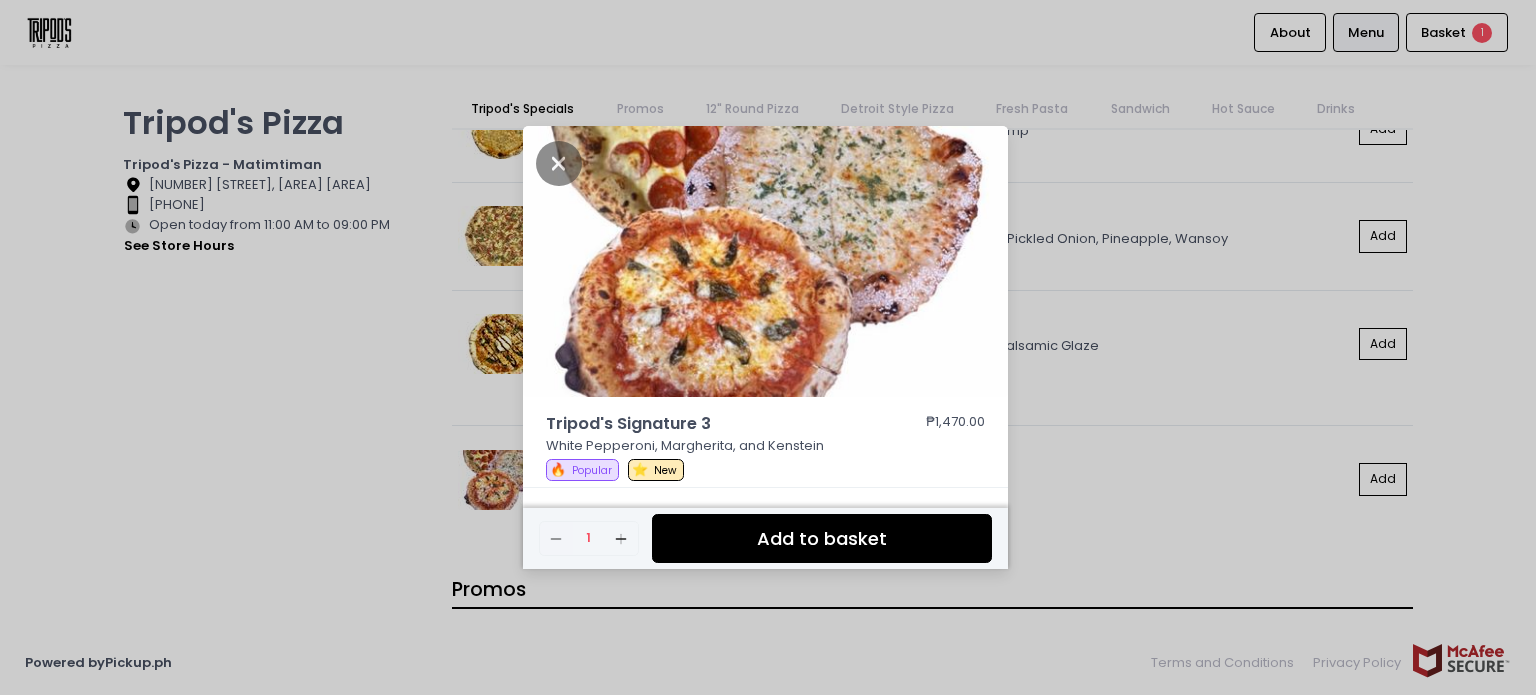 click on "Add to basket" at bounding box center [822, 538] 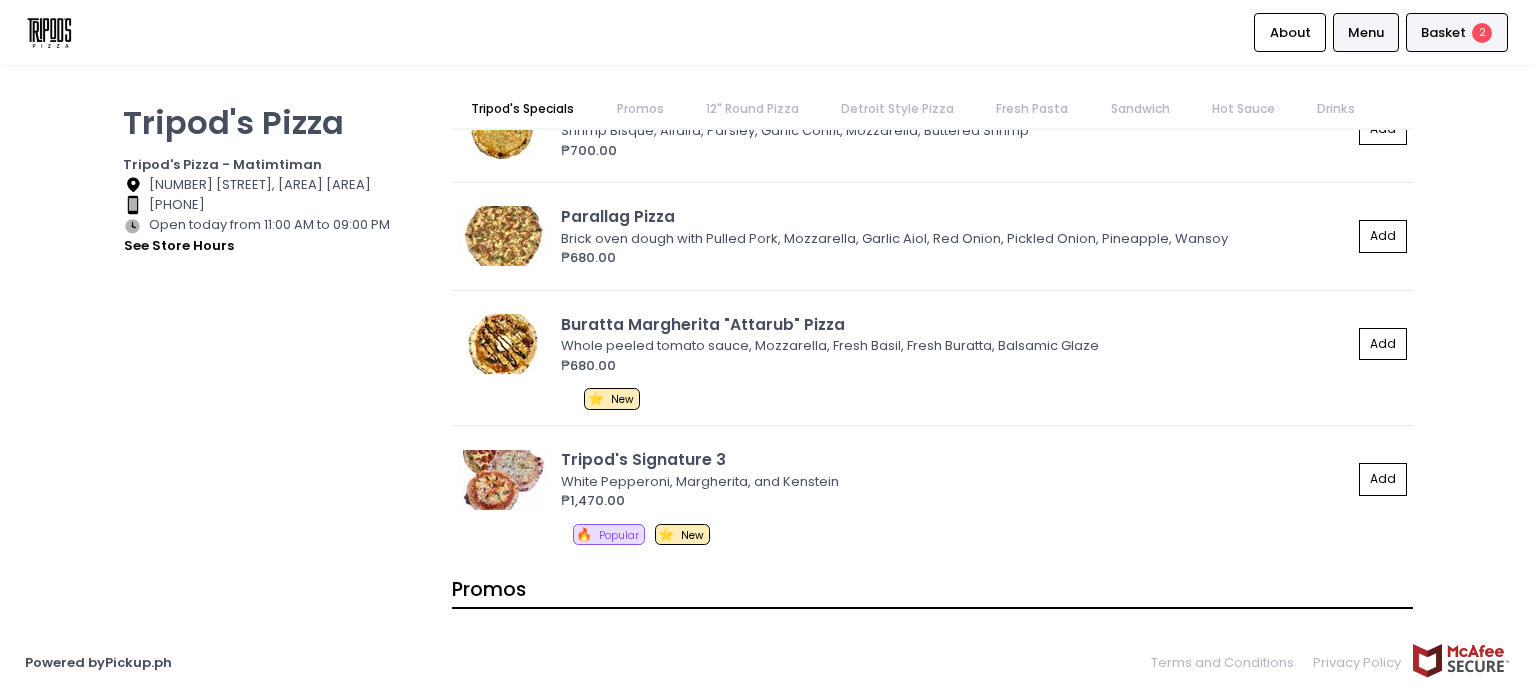 click on "2" at bounding box center (1482, 33) 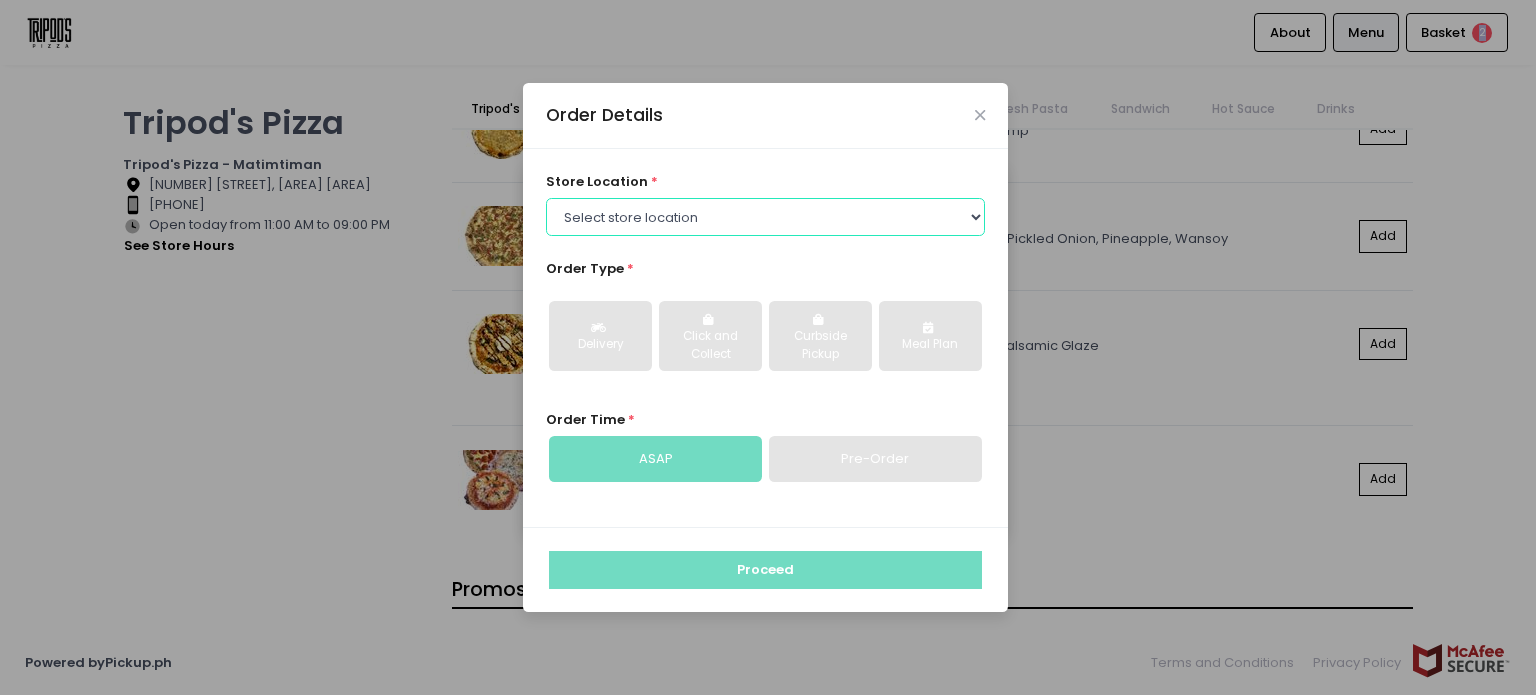 click on "Select store location Tripod's Pizza - Matimtiman  Tripod's Pizza - Ignacio  Tripod's Pizza - Wilson" at bounding box center [766, 217] 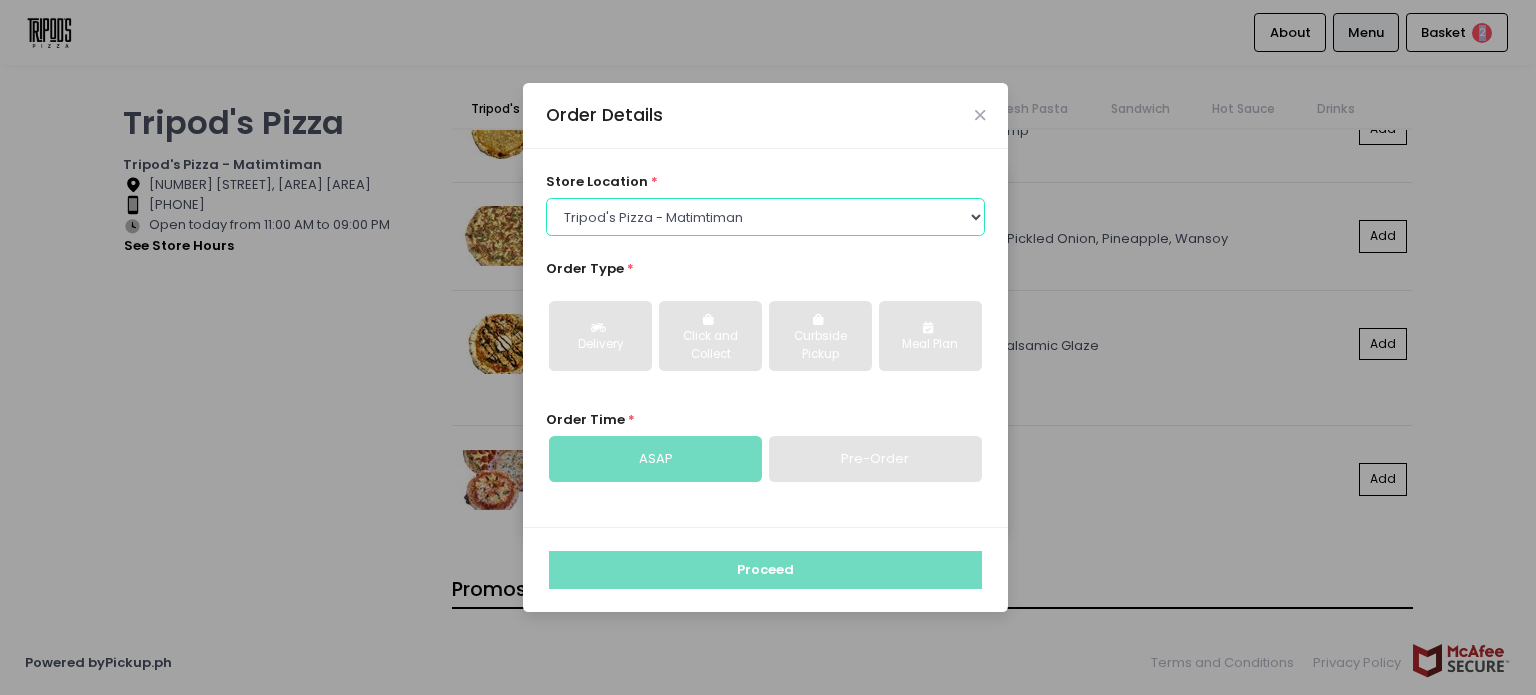 click on "Select store location Tripod's Pizza - Matimtiman  Tripod's Pizza - Ignacio  Tripod's Pizza - Wilson" at bounding box center [766, 217] 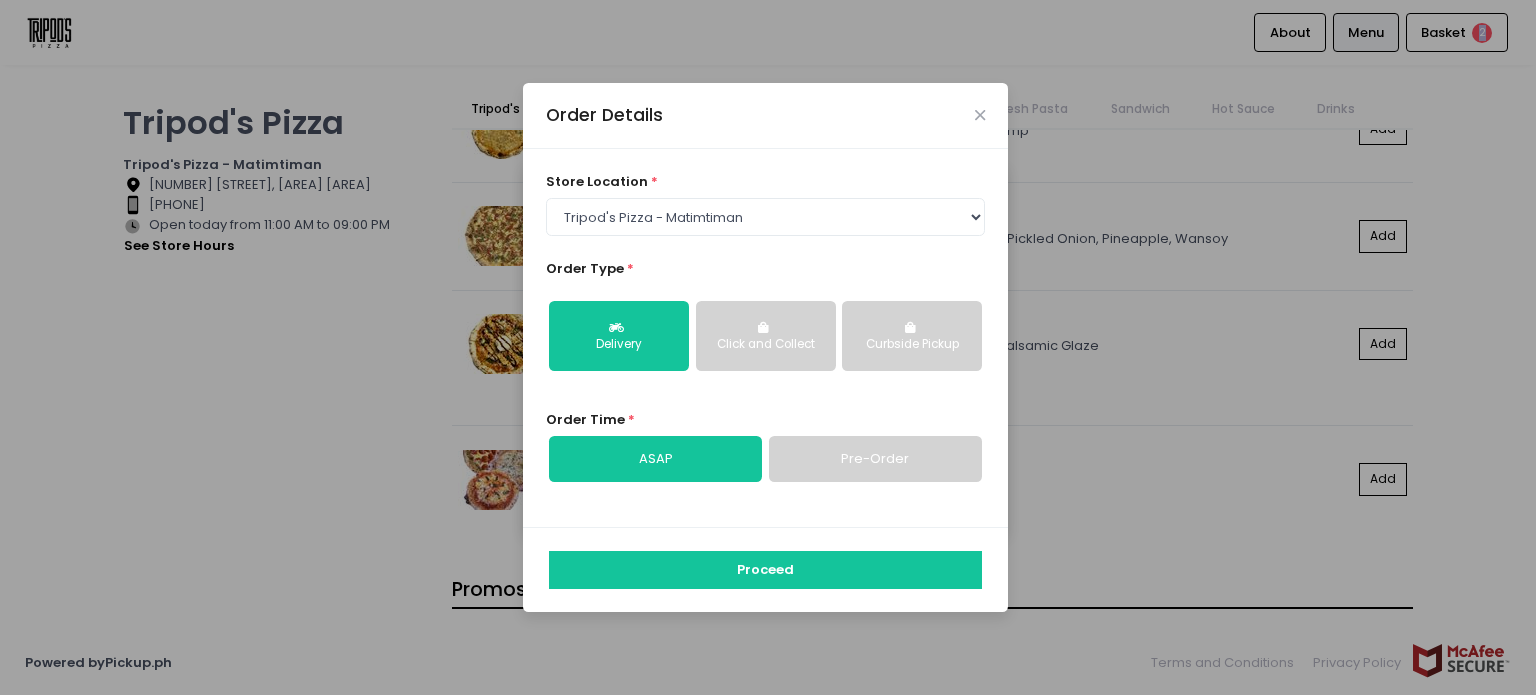 click on "Pre-Order" at bounding box center (875, 459) 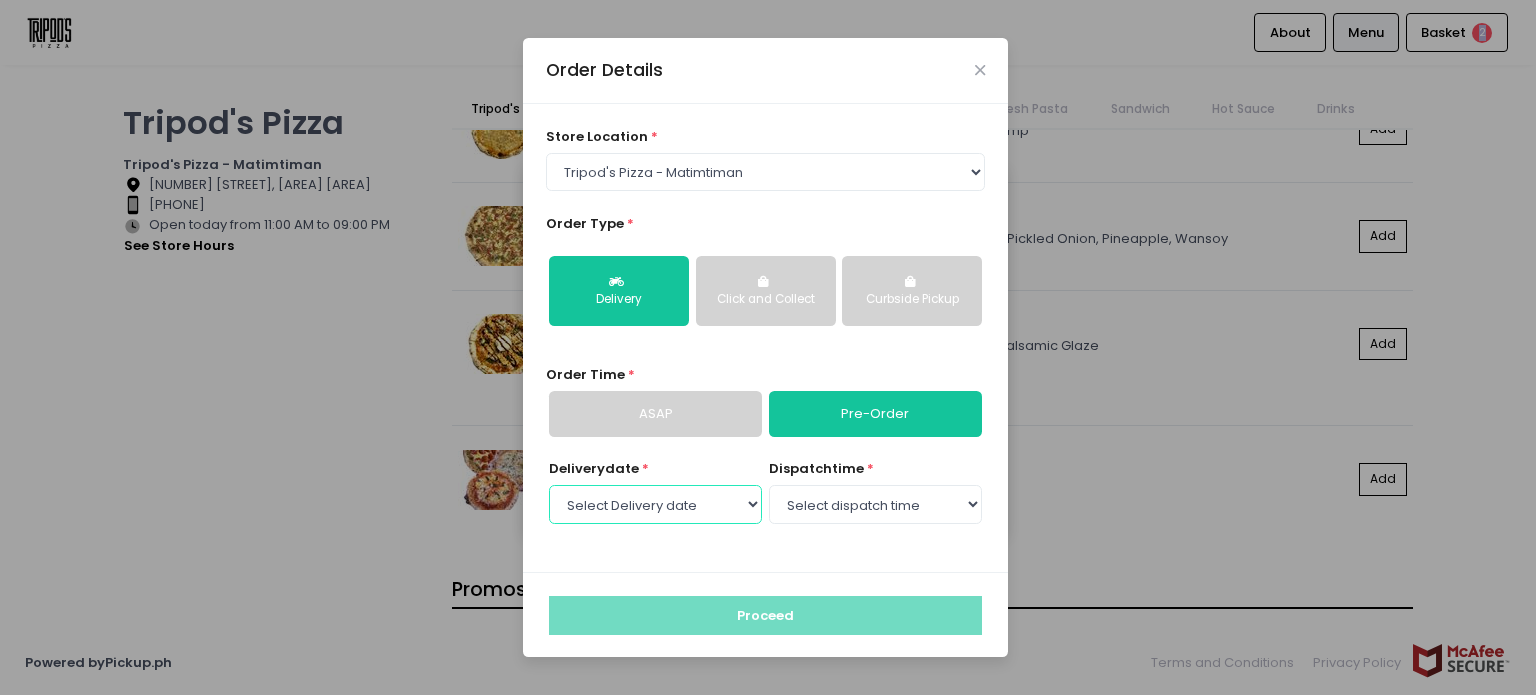 click on "Select Delivery date [DAY], [MONTH] [DAY]th [DAY], [MONTH] [DAY]th [DAY], [MONTH] [DAY]th [DAY], [MONTH] [DAY]th [DAY], [MONTH] [DAY]th [DAY], [MONTH] [DAY]th [DAY], [MONTH] [DAY]th [DAY], [MONTH] [DAY]th [DAY], [MONTH] [DAY]th [DAY], [MONTH] [DAY]th [DAY], [MONTH] [DAY]th [DAY], [MONTH] [DAY]th [DAY], [MONTH] [DAY]th" at bounding box center (655, 504) 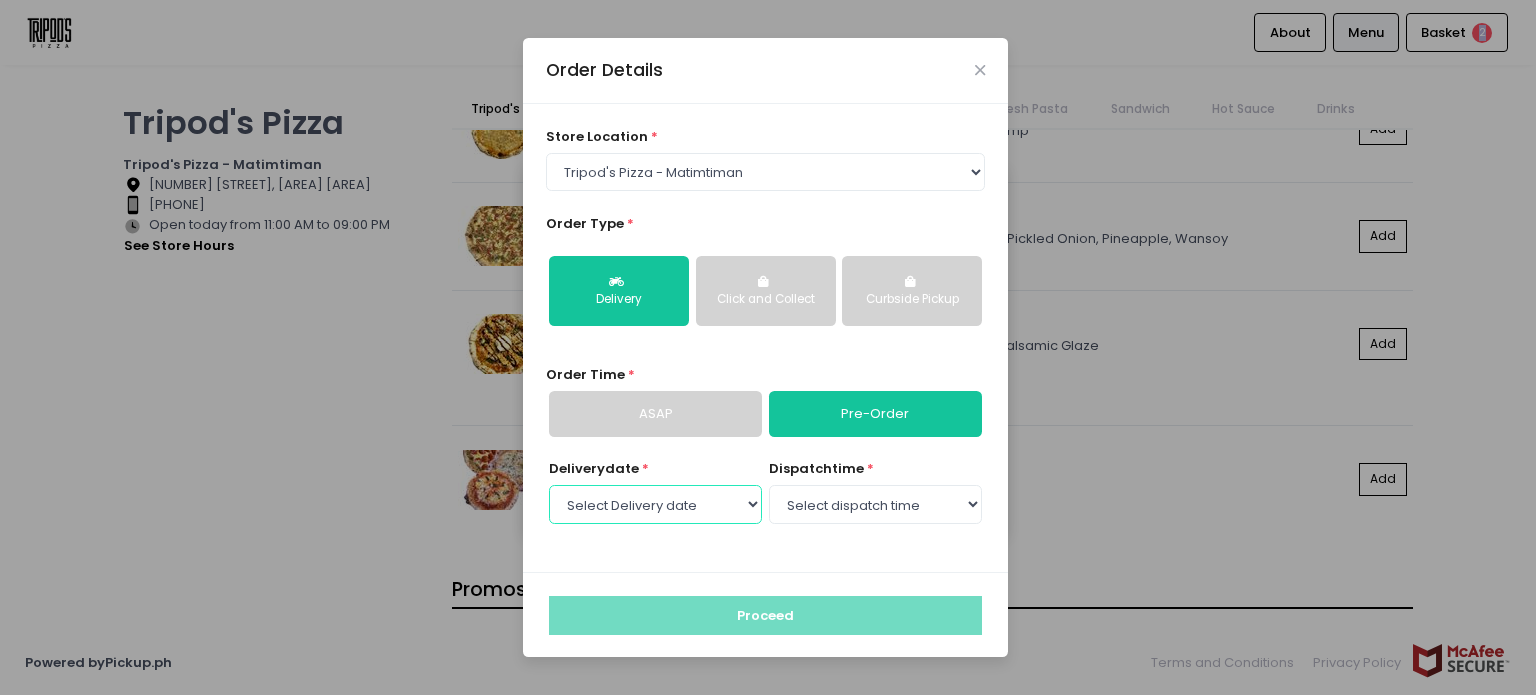 select on "2025-08-06" 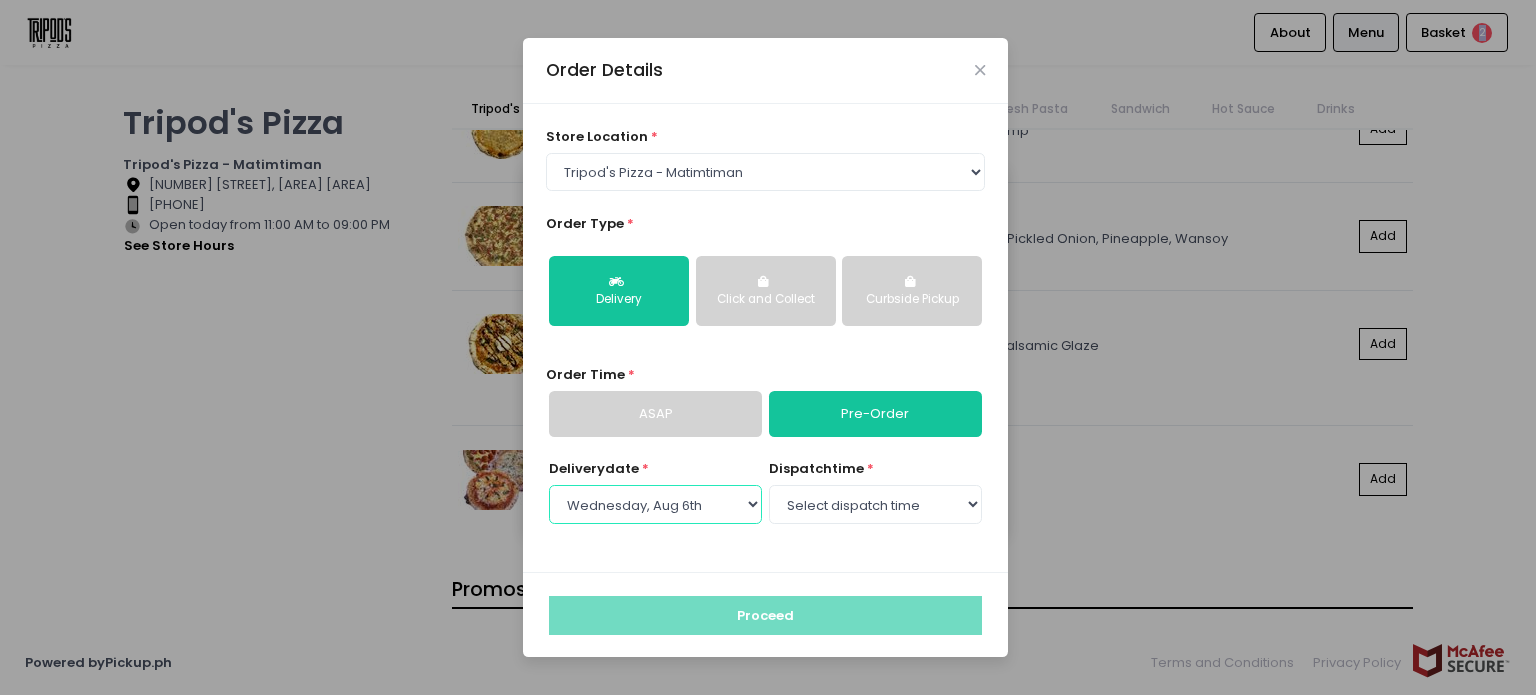 click on "Select Delivery date [DAY], [MONTH] [DAY]th [DAY], [MONTH] [DAY]th [DAY], [MONTH] [DAY]th [DAY], [MONTH] [DAY]th [DAY], [MONTH] [DAY]th [DAY], [MONTH] [DAY]th [DAY], [MONTH] [DAY]th [DAY], [MONTH] [DAY]th [DAY], [MONTH] [DAY]th [DAY], [MONTH] [DAY]th [DAY], [MONTH] [DAY]th [DAY], [MONTH] [DAY]th [DAY], [MONTH] [DAY]th" at bounding box center [655, 504] 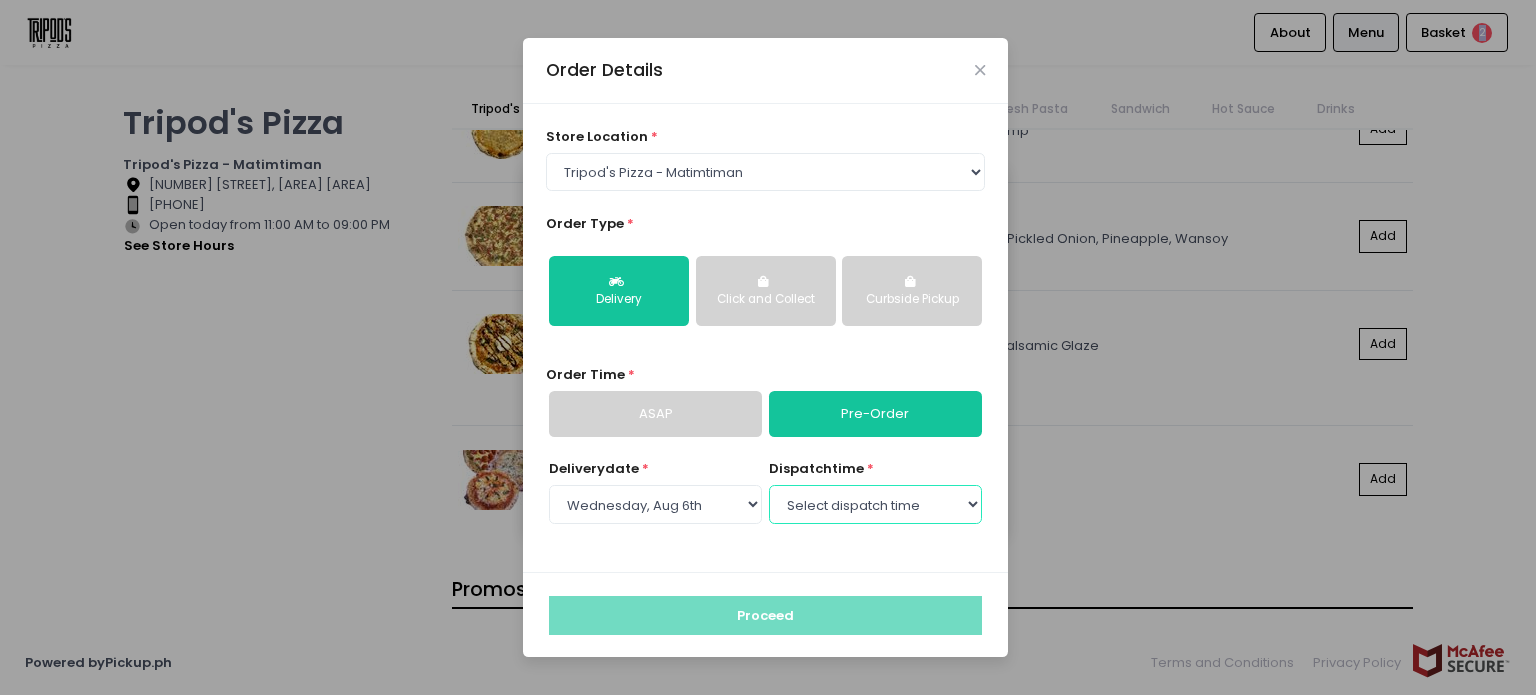 click on "Select dispatch time 11:00 AM - 11:30 AM 11:30 AM - 12:00 PM 12:00 PM - 12:30 PM 12:30 PM - 01:00 PM 01:00 PM - 01:30 PM 01:30 PM - 02:00 PM 02:00 PM - 02:30 PM 02:30 PM - 03:00 PM 03:00 PM - 03:30 PM 03:30 PM - 04:00 PM 04:00 PM - 04:30 PM 04:30 PM - 05:00 PM 05:00 PM - 05:30 PM 05:30 PM - 06:00 PM 06:00 PM - 06:30 PM 06:30 PM - 07:00 PM 07:00 PM - 07:30 PM 07:30 PM - 08:00 PM 08:00 PM - 08:30 PM 08:30 PM - 09:00 PM" at bounding box center (875, 504) 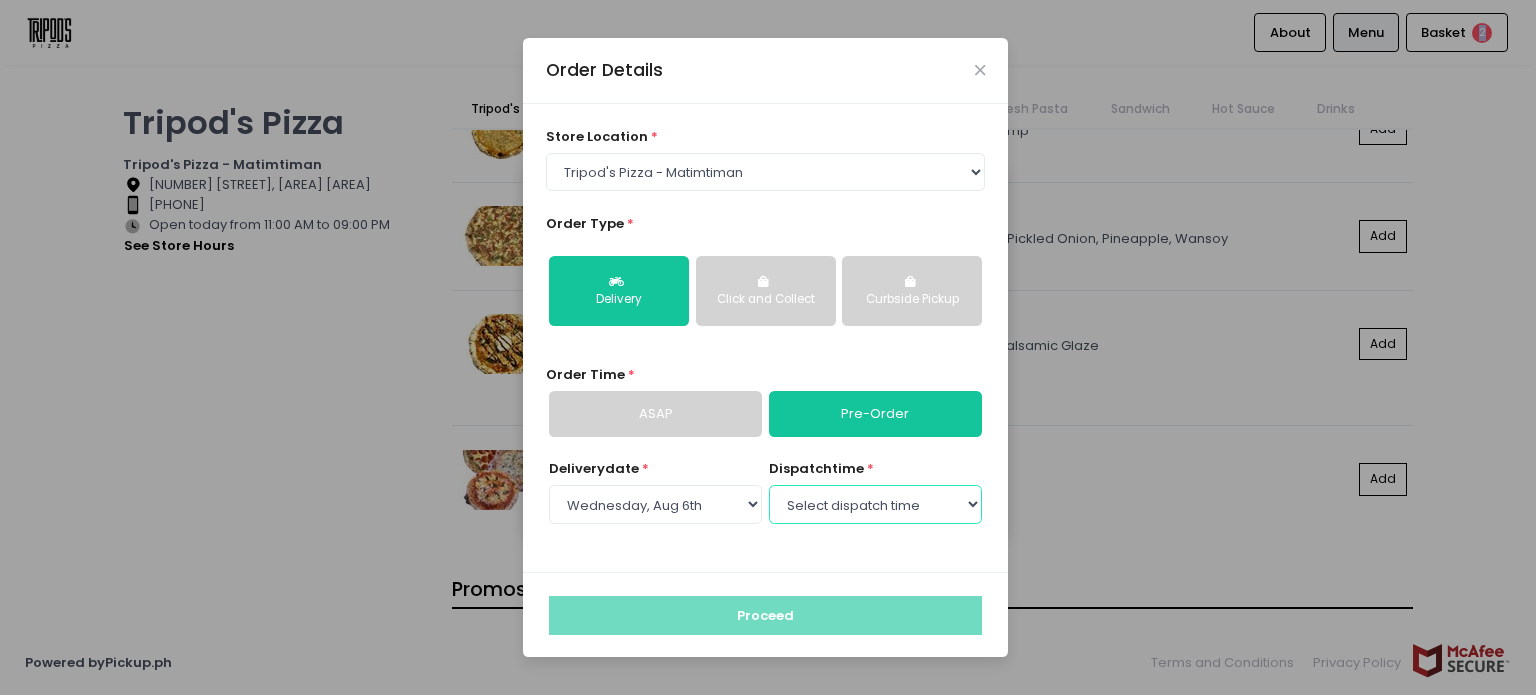 select on "11:00" 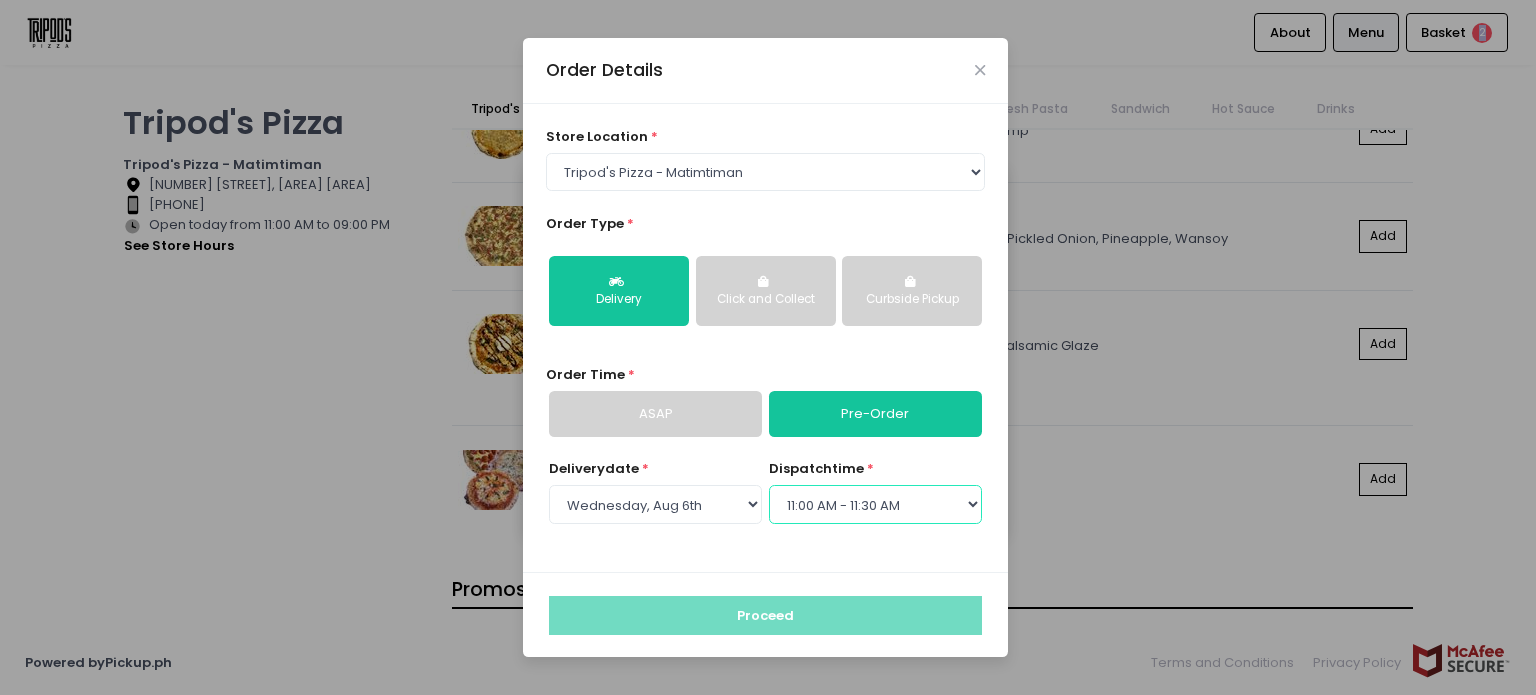 click on "Select dispatch time 11:00 AM - 11:30 AM 11:30 AM - 12:00 PM 12:00 PM - 12:30 PM 12:30 PM - 01:00 PM 01:00 PM - 01:30 PM 01:30 PM - 02:00 PM 02:00 PM - 02:30 PM 02:30 PM - 03:00 PM 03:00 PM - 03:30 PM 03:30 PM - 04:00 PM 04:00 PM - 04:30 PM 04:30 PM - 05:00 PM 05:00 PM - 05:30 PM 05:30 PM - 06:00 PM 06:00 PM - 06:30 PM 06:30 PM - 07:00 PM 07:00 PM - 07:30 PM 07:30 PM - 08:00 PM 08:00 PM - 08:30 PM 08:30 PM - 09:00 PM" at bounding box center [875, 504] 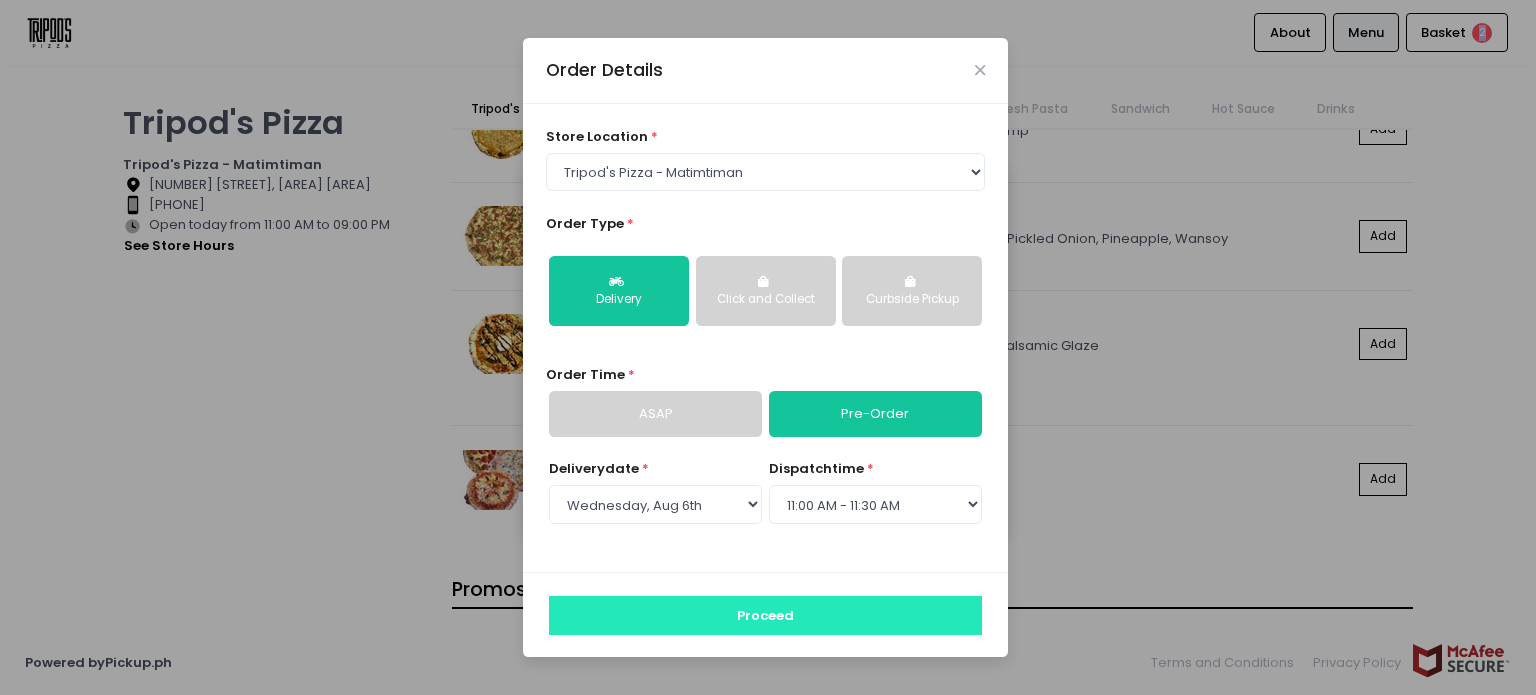 click on "Proceed" at bounding box center (765, 615) 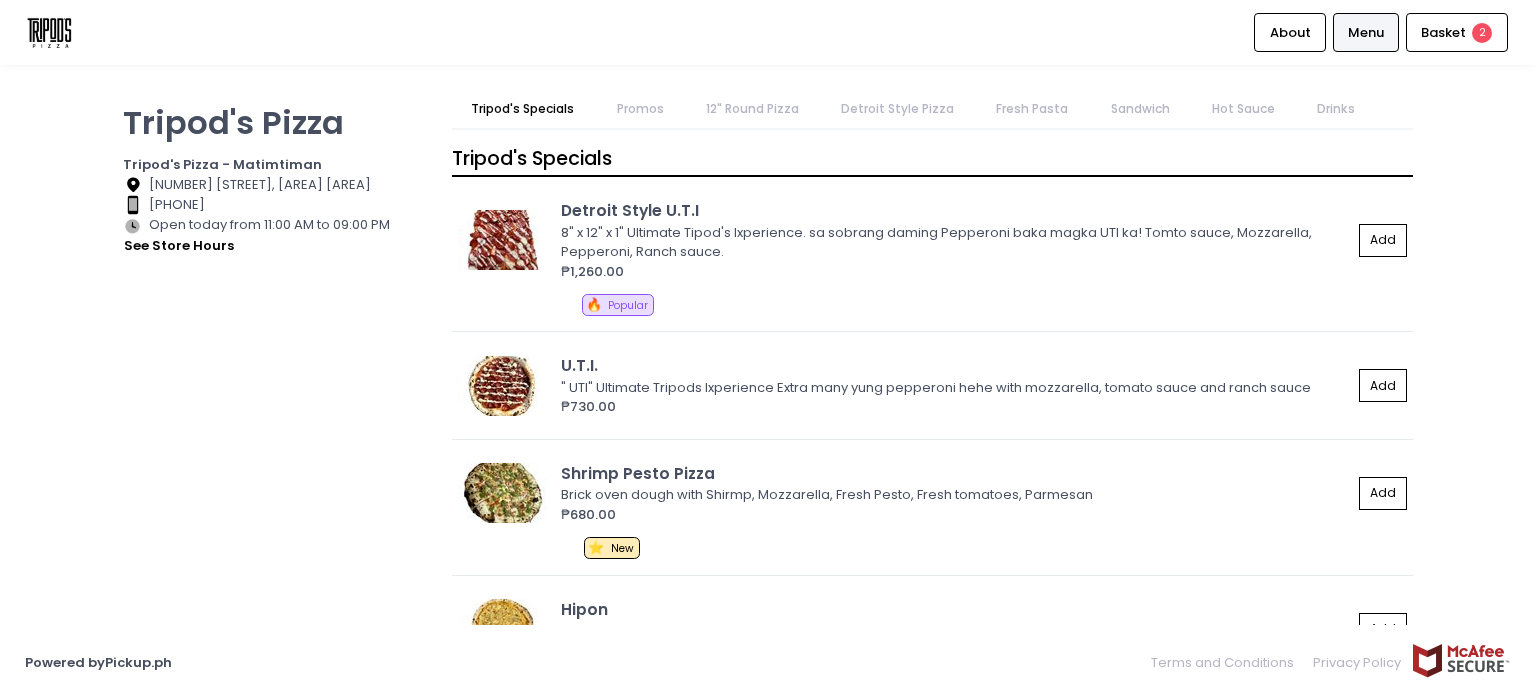 click on "Tripod's Pizza       Tripod's Pizza - Matimtiman   Location Created with Sketch.     84M [STREET], [AREA] [AREA]     Contact Number Created with Sketch.   [PHONE] Store Hours Created with Sketch.     Open today from  11:00 AM to 09:00 PM    see store hours Tripod's Specials Promos 12" Round Pizza Detroit Style Pizza Fresh Pasta Sandwich Hot Sauce Drinks prev Created with Sketch. next Created with Sketch. Tripod's Specials Detroit Style U.T.I 8" x 12" x 1" Ultimate Tipod's Ixperience. sa sobrang daming Pepperoni baka magka UTI ka!
Tomto sauce, Mozzarella, Pepperoni, Ranch sauce. ₱1,260.00     Add   🔥 Popular U.T.I. " UTI" Ultimate Tripods Ixperience
Extra many yung pepperoni hehe with mozzarella, tomato sauce and ranch sauce ₱730.00     Add   Shrimp Pesto Pizza Brick oven dough with Shirmp, Mozzarella, Fresh Pesto, Fresh tomatoes, Parmesan ₱680.00     Add   ⭐ New Hipon Shrimp Bisque, Alfalfa, Parsley, Garlic Confit, Mozzarella, Buttered Shrimp ₱700.00     Add   ‌" at bounding box center (768, 347) 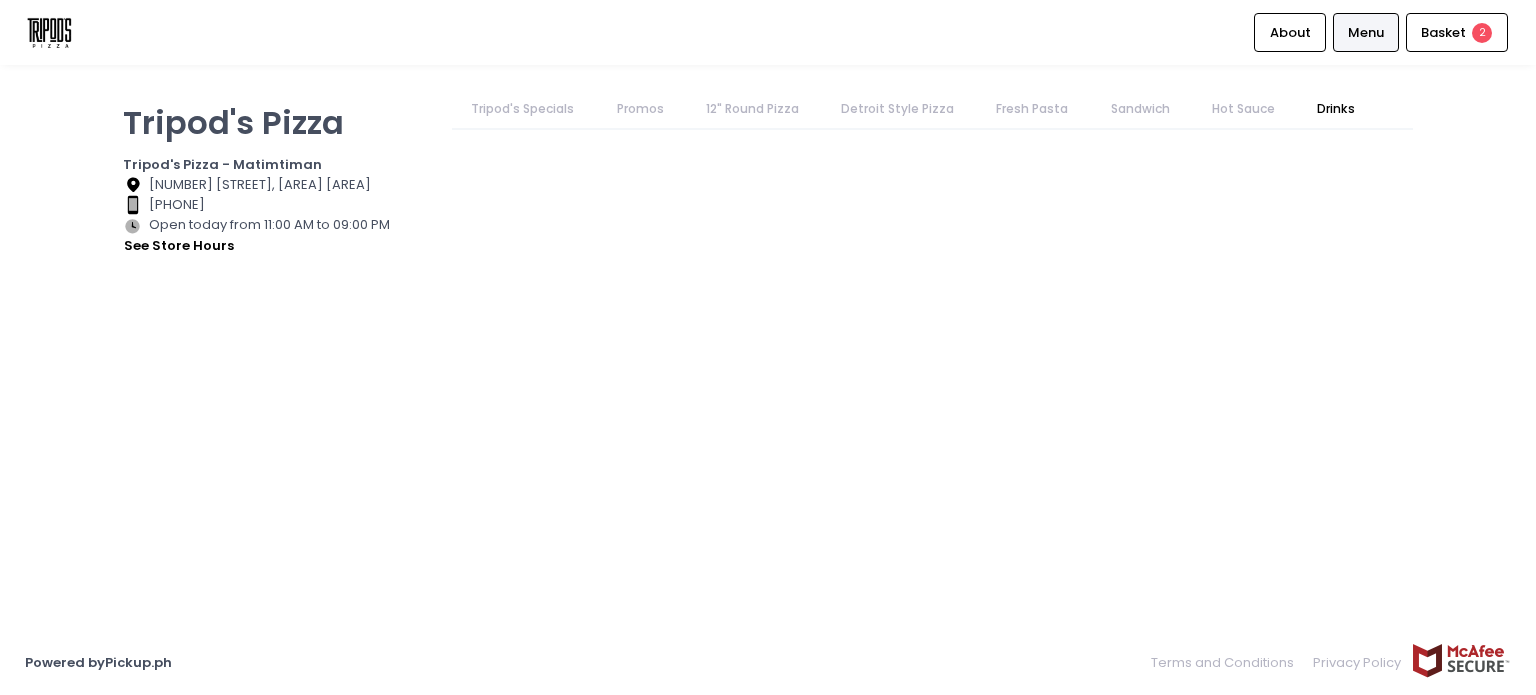 scroll, scrollTop: 4736, scrollLeft: 0, axis: vertical 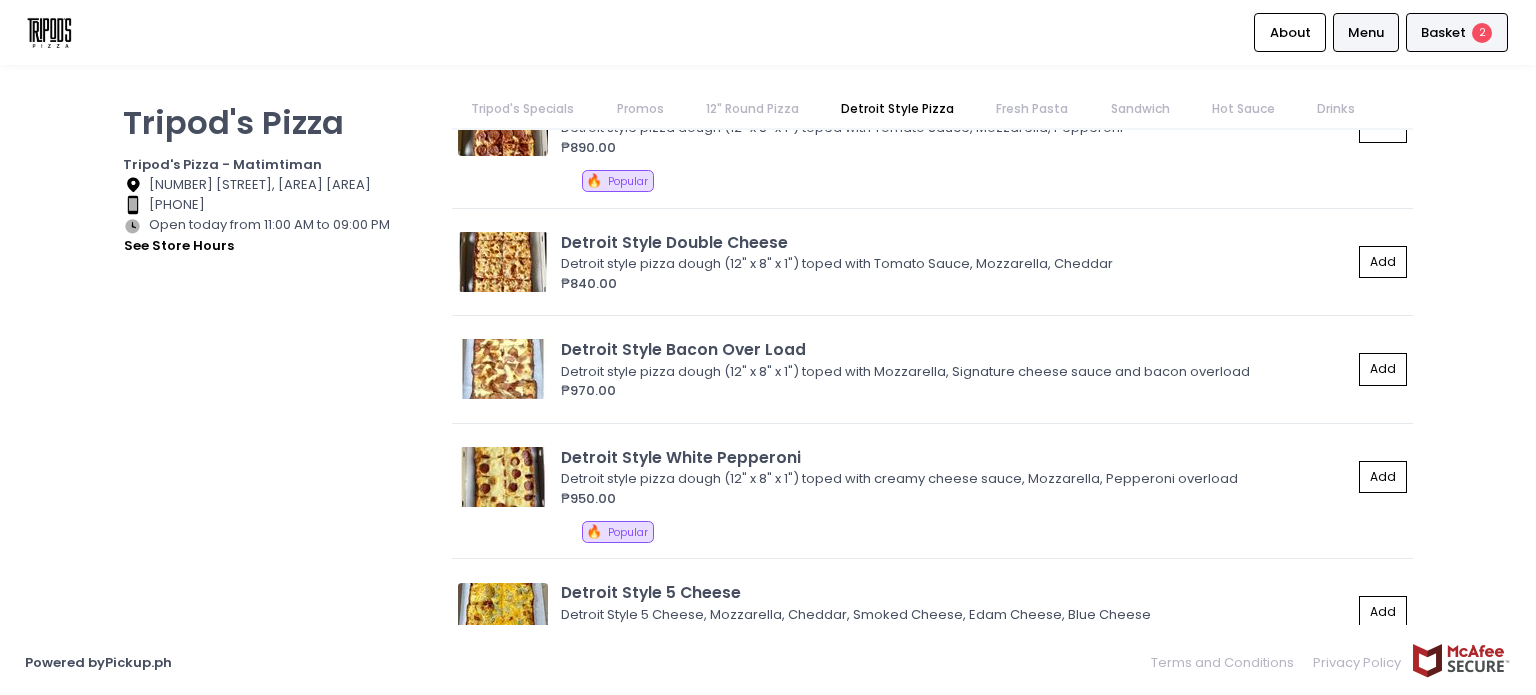 click on "Basket" at bounding box center [1443, 33] 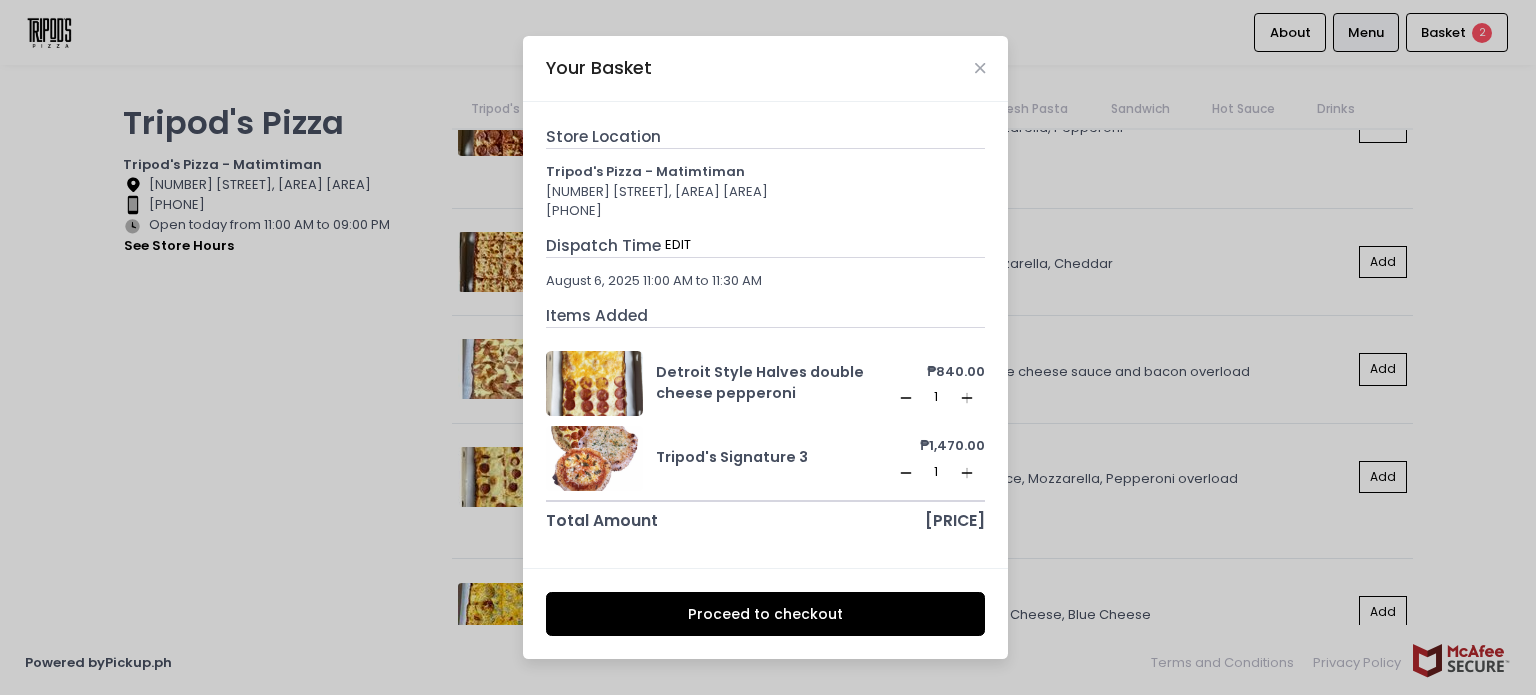 click on "Proceed to checkout" at bounding box center (766, 614) 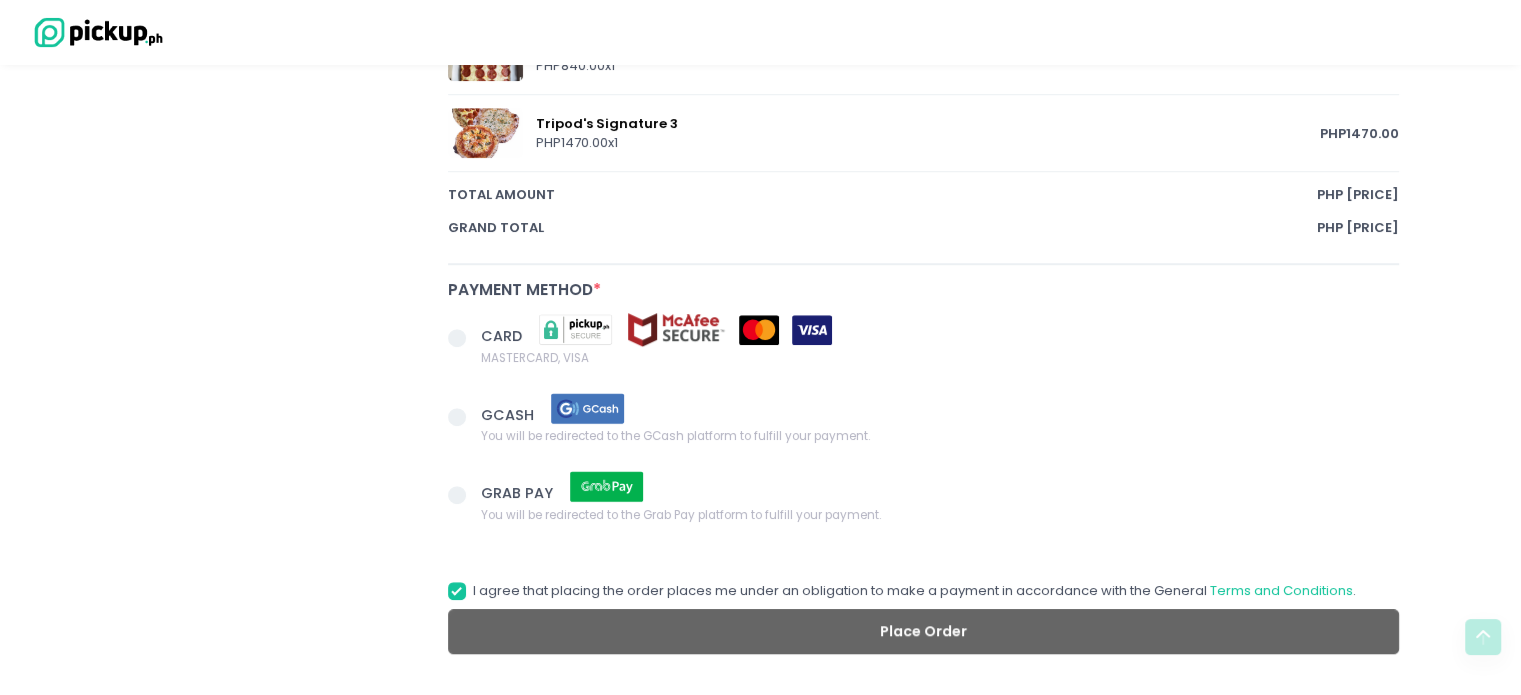 scroll, scrollTop: 1100, scrollLeft: 0, axis: vertical 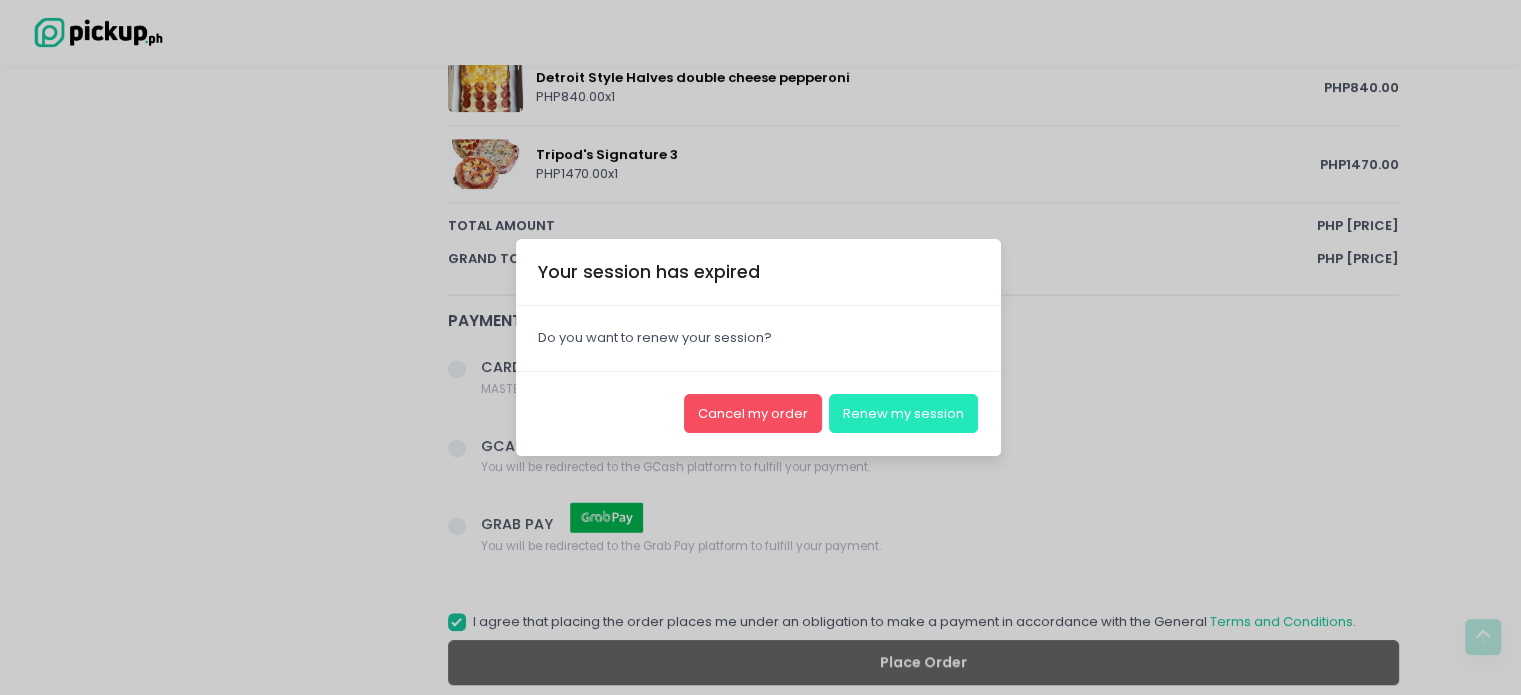 click on "Renew my session" at bounding box center [903, 413] 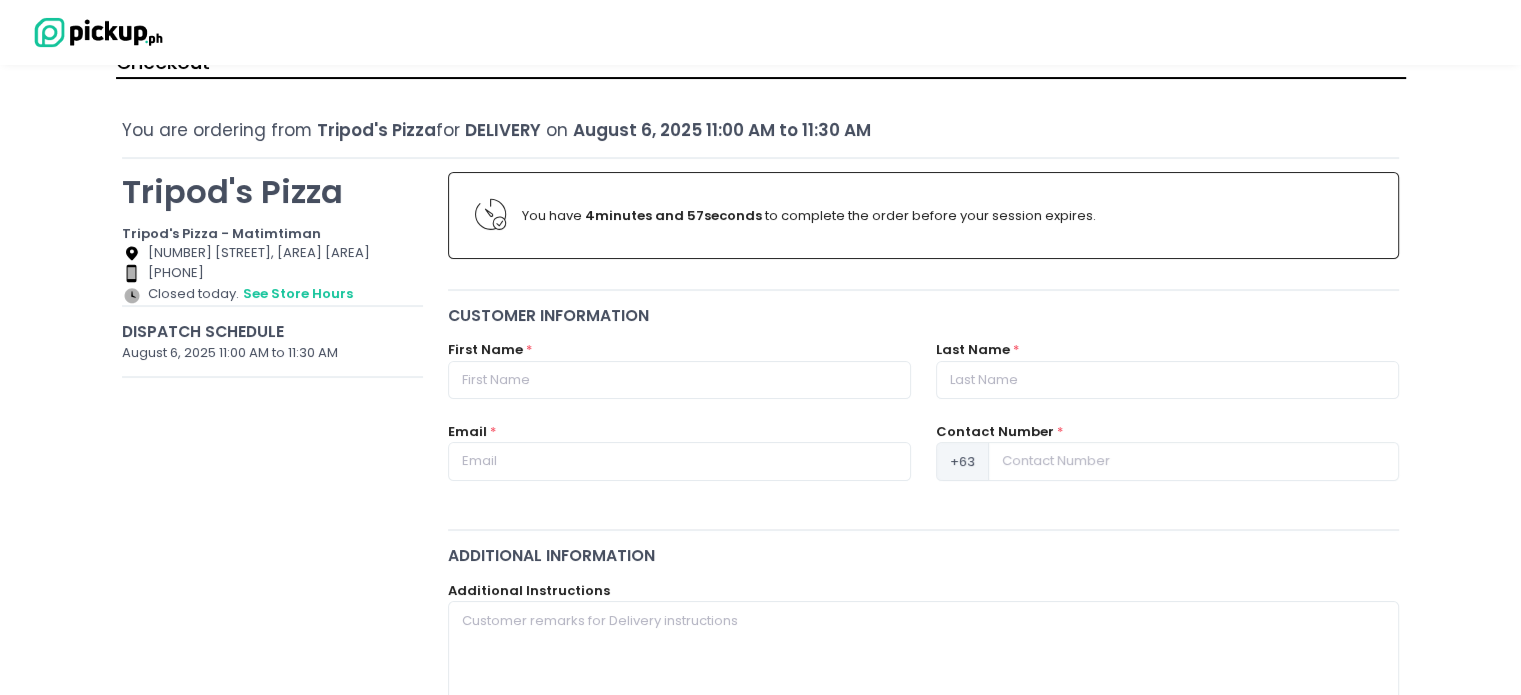scroll, scrollTop: 0, scrollLeft: 0, axis: both 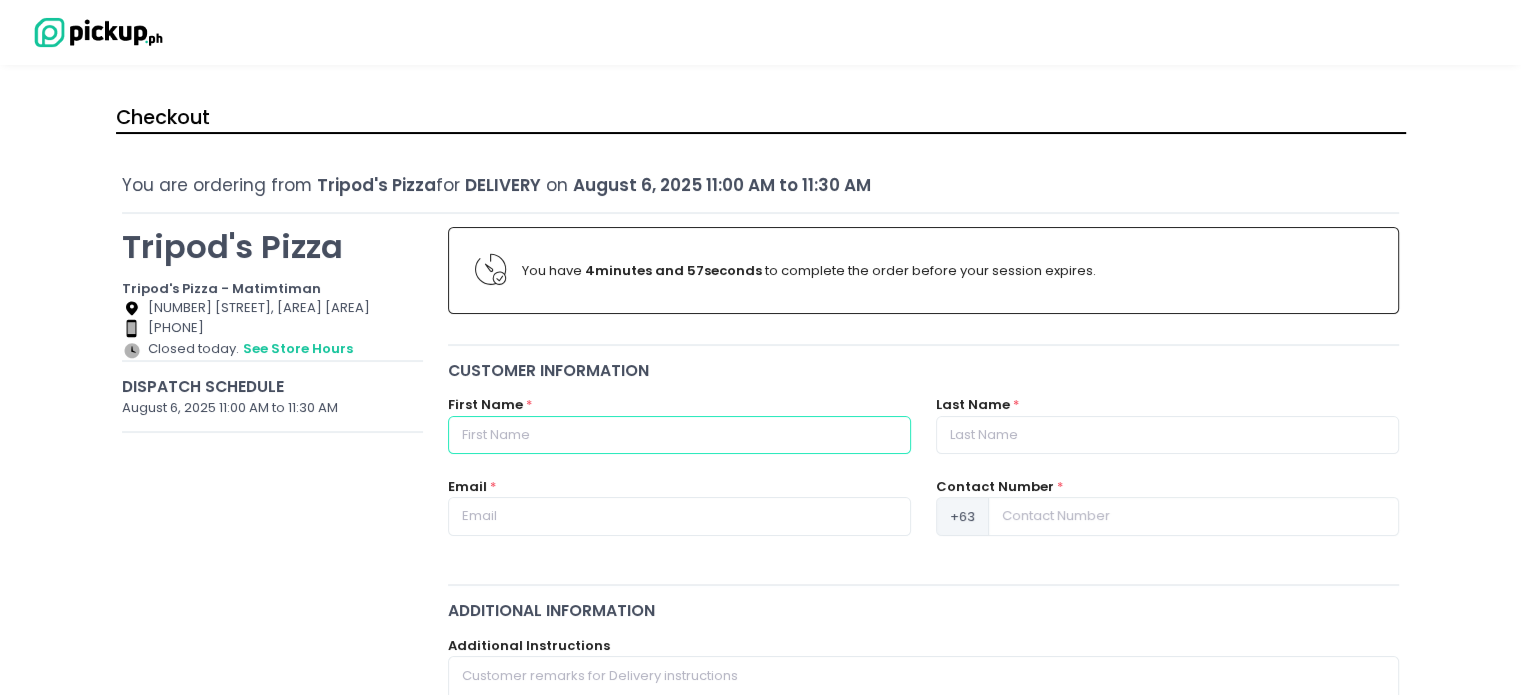 click at bounding box center [679, 435] 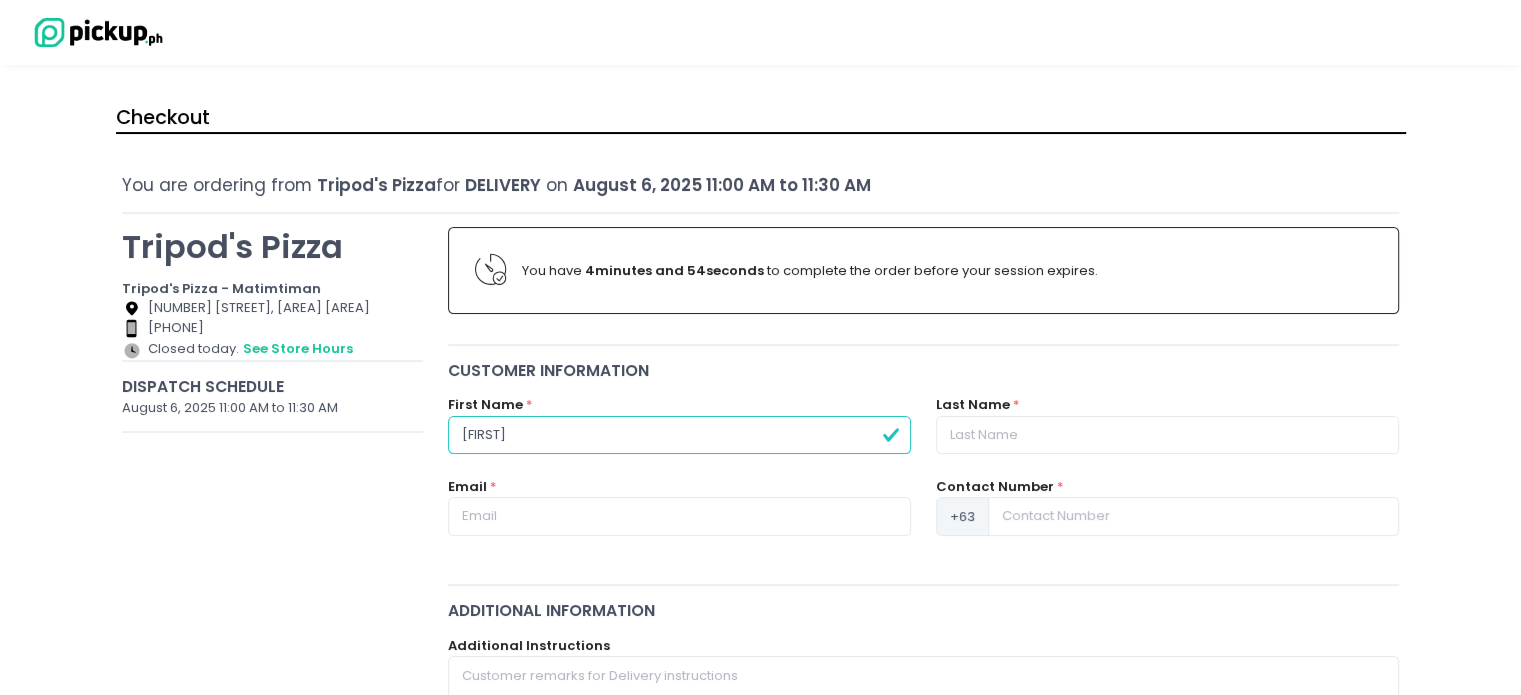 type on "[FIRST]" 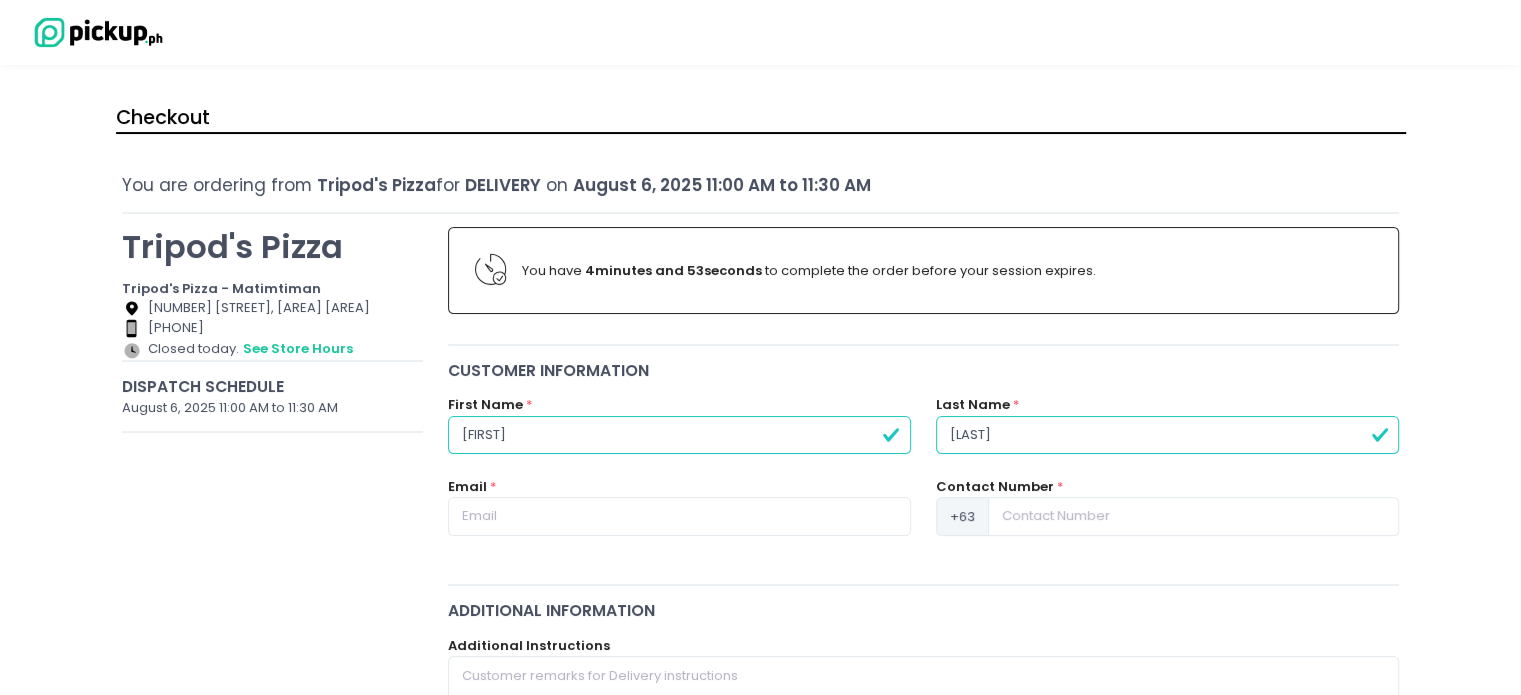 type on "[LAST]" 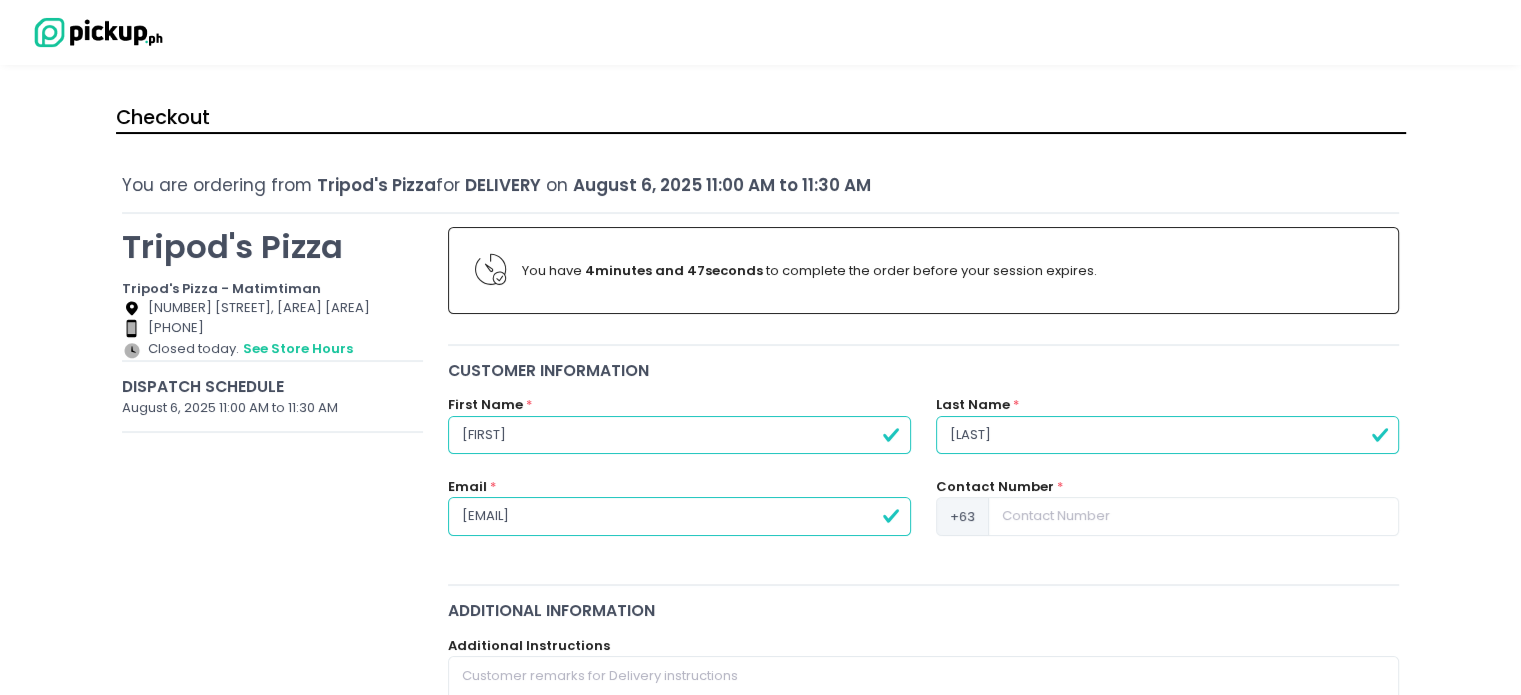 type on "[EMAIL]" 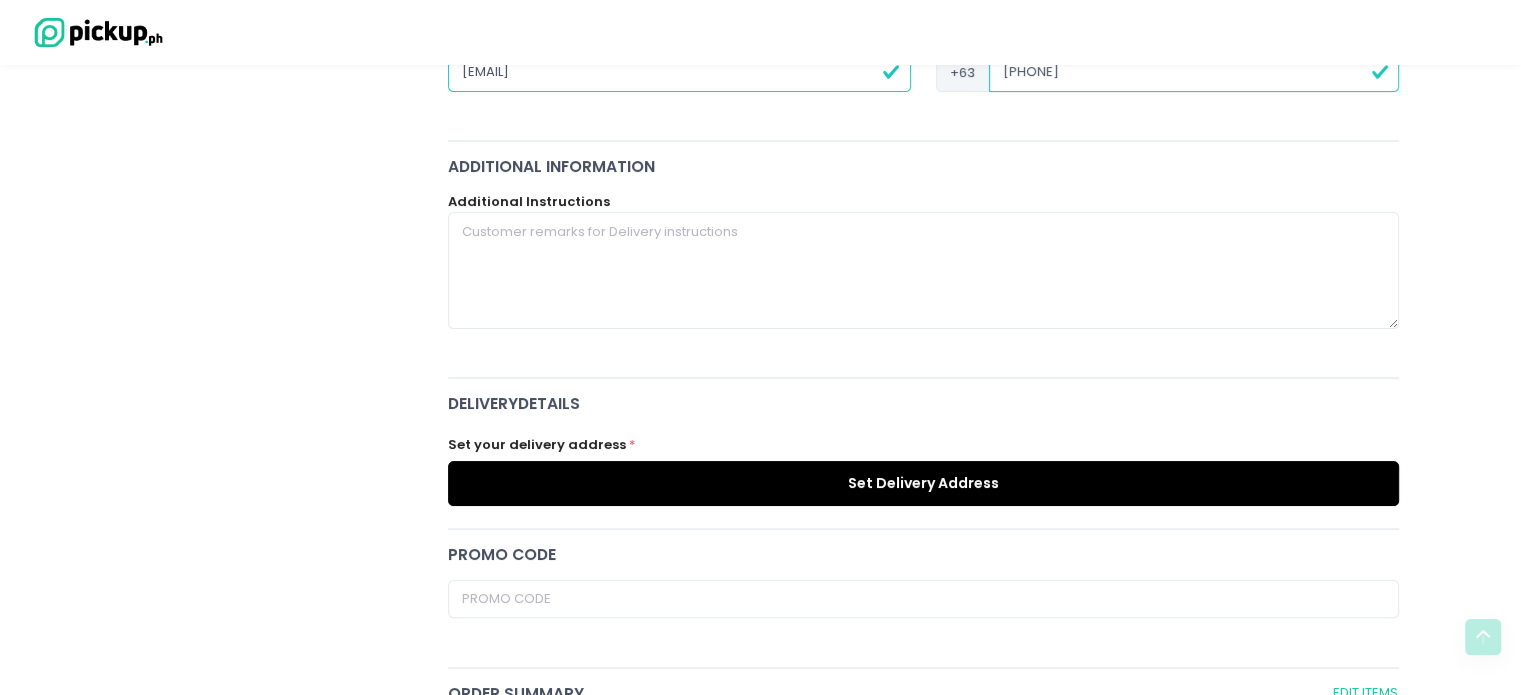 scroll, scrollTop: 500, scrollLeft: 0, axis: vertical 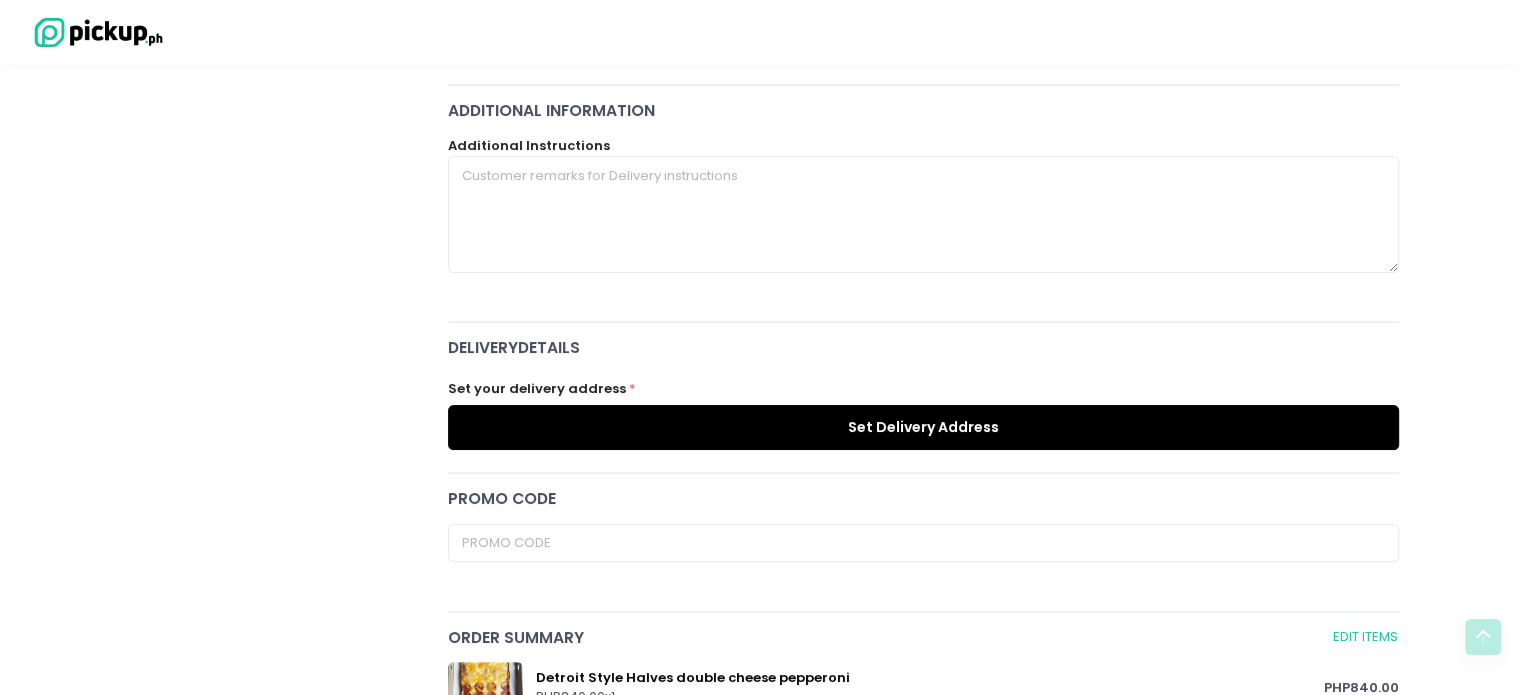 type on "[PHONE]" 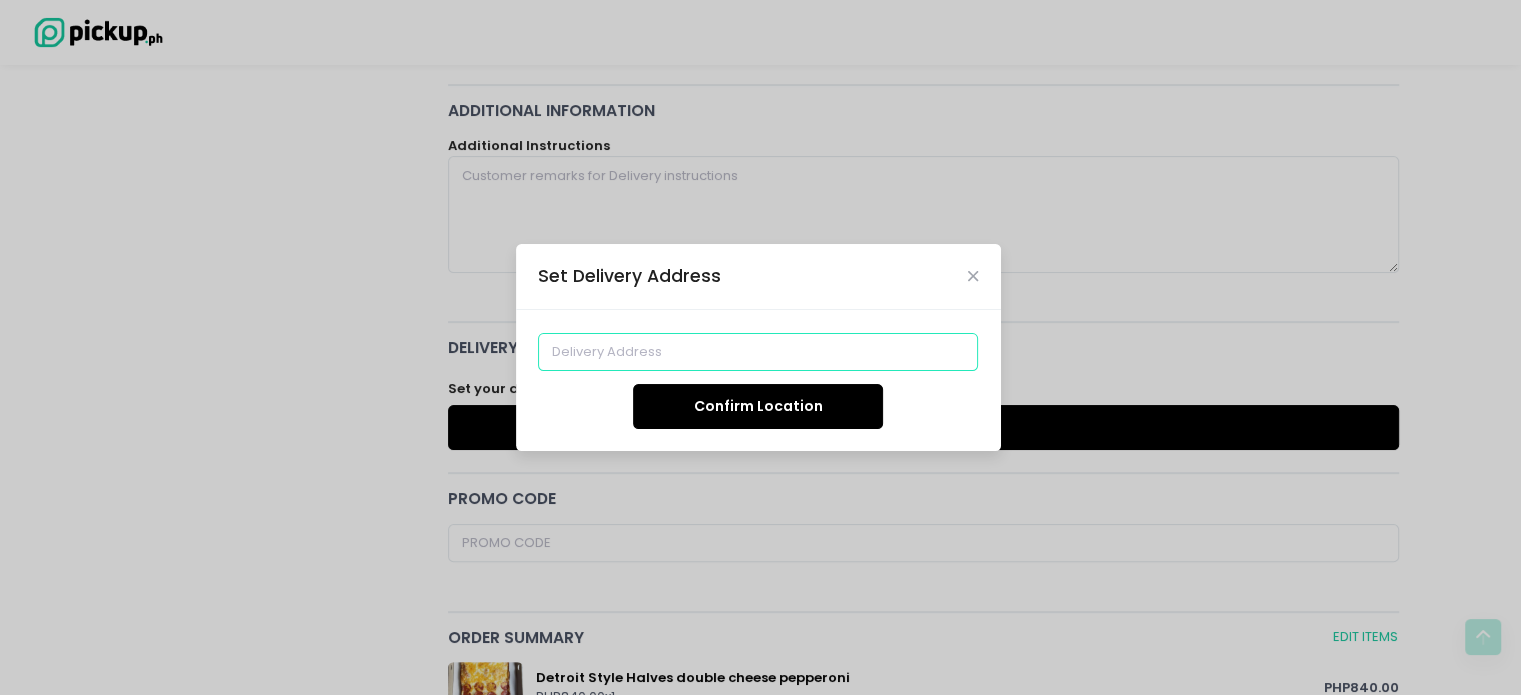 click at bounding box center (758, 352) 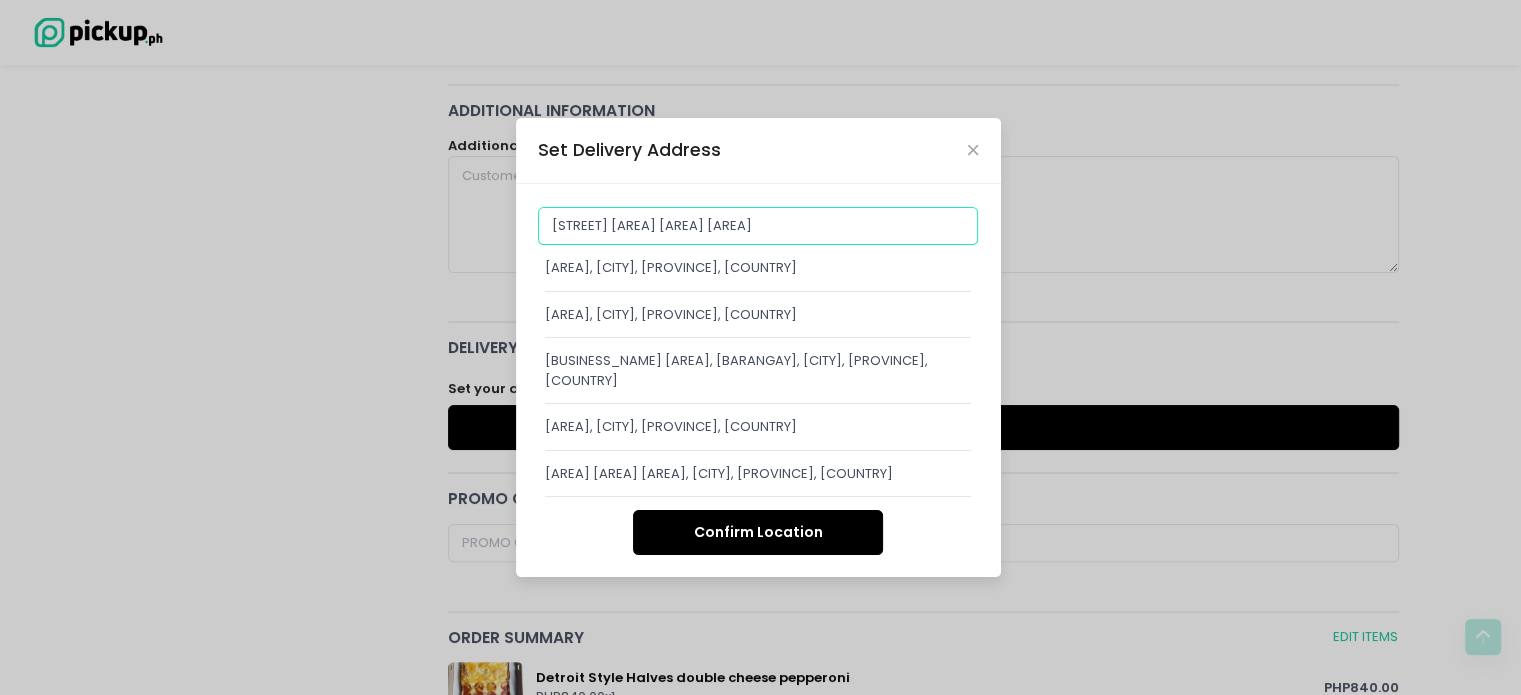 type on "[STREET] [AREA] [AREA] [AREA]" 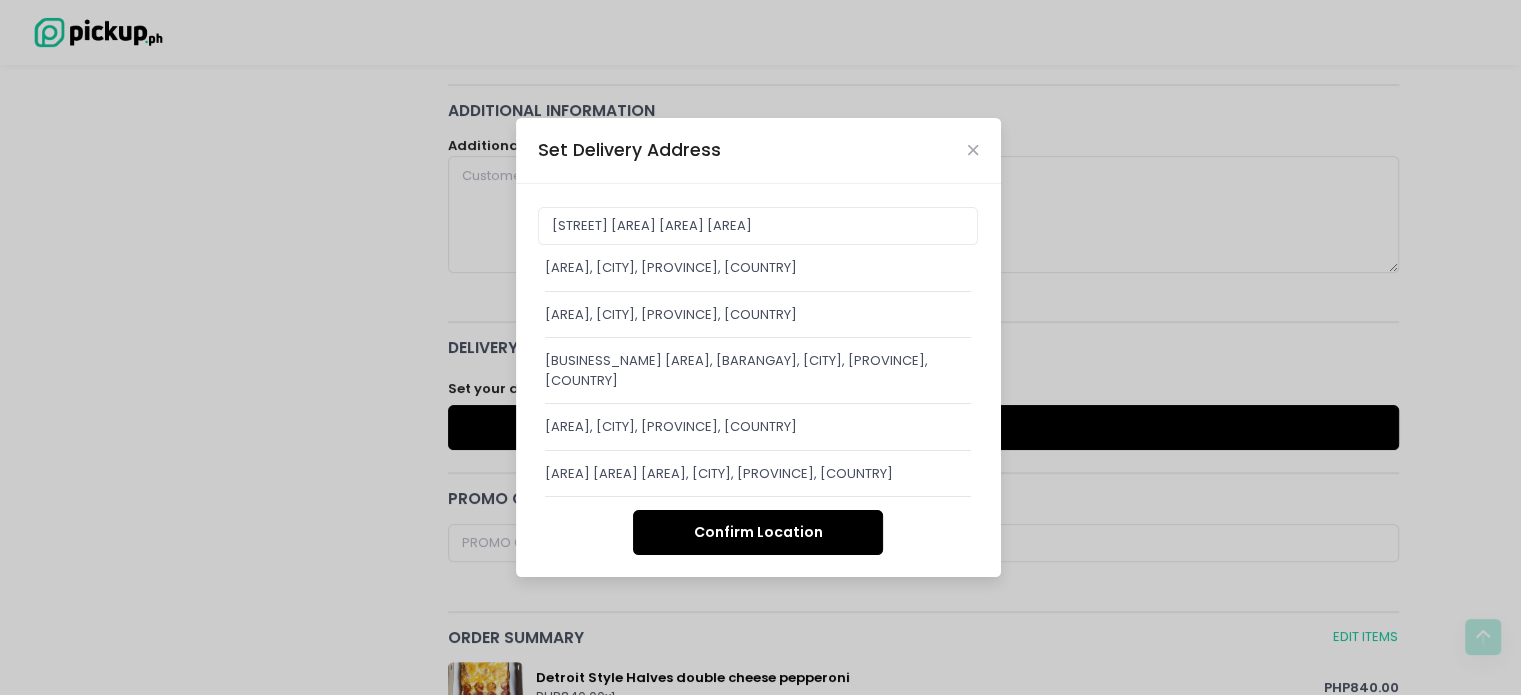 click on "Confirm Location" at bounding box center [758, 532] 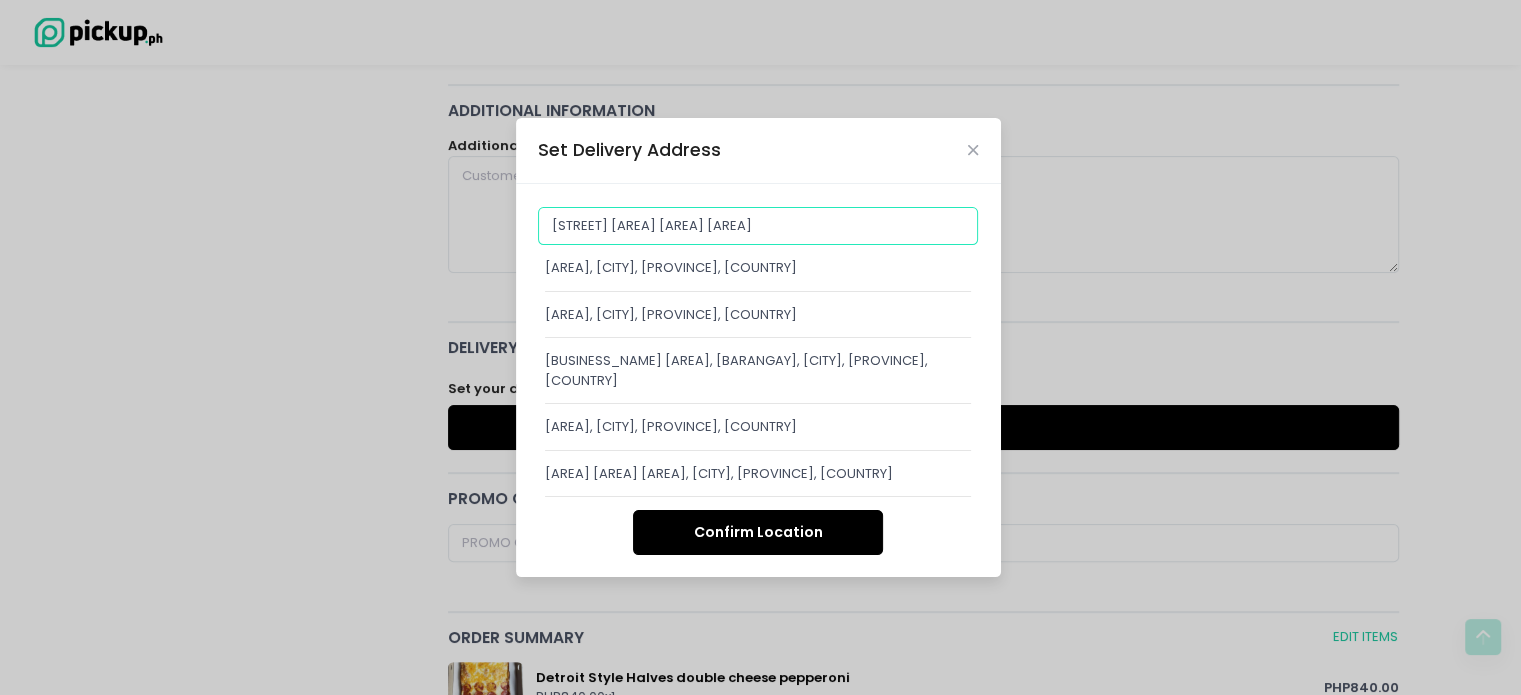 click on "[STREET] [AREA] [AREA] [AREA]" at bounding box center (758, 226) 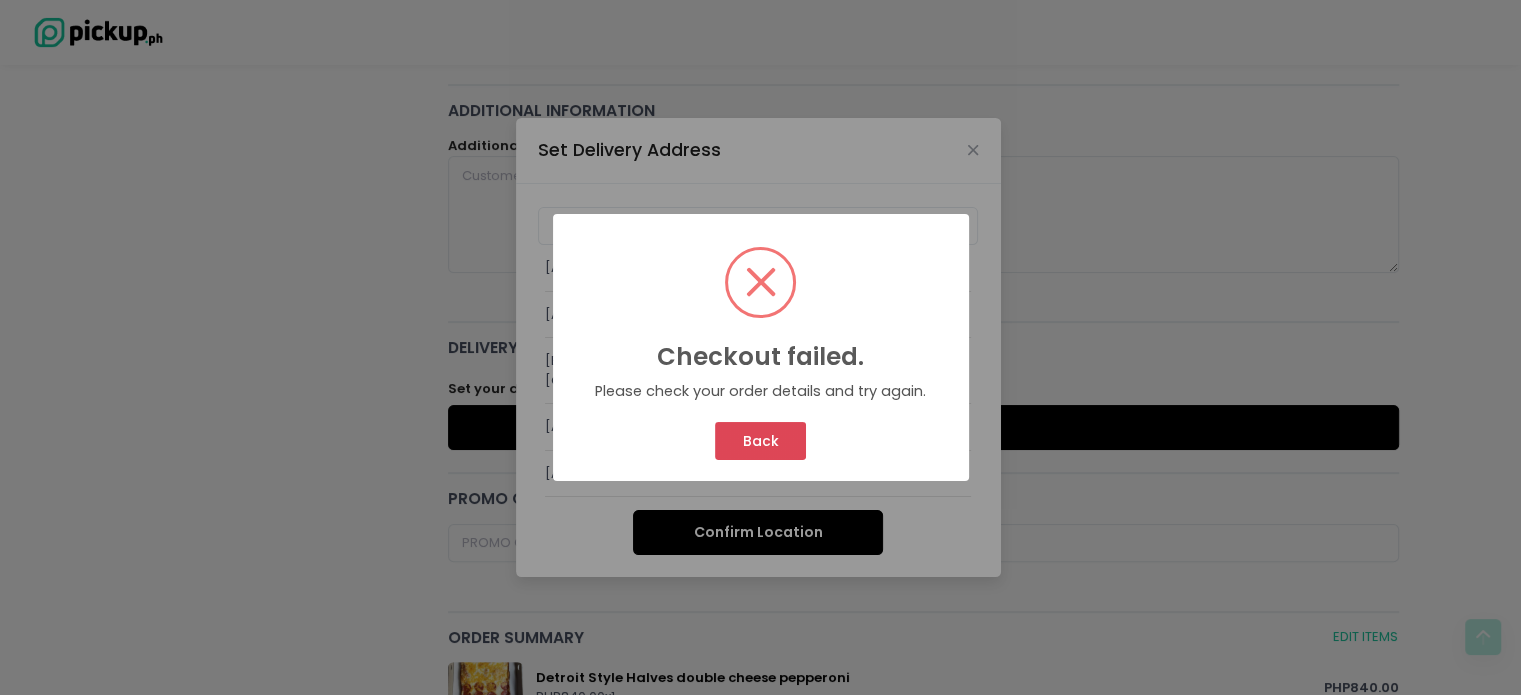 click on "Back" at bounding box center (760, 441) 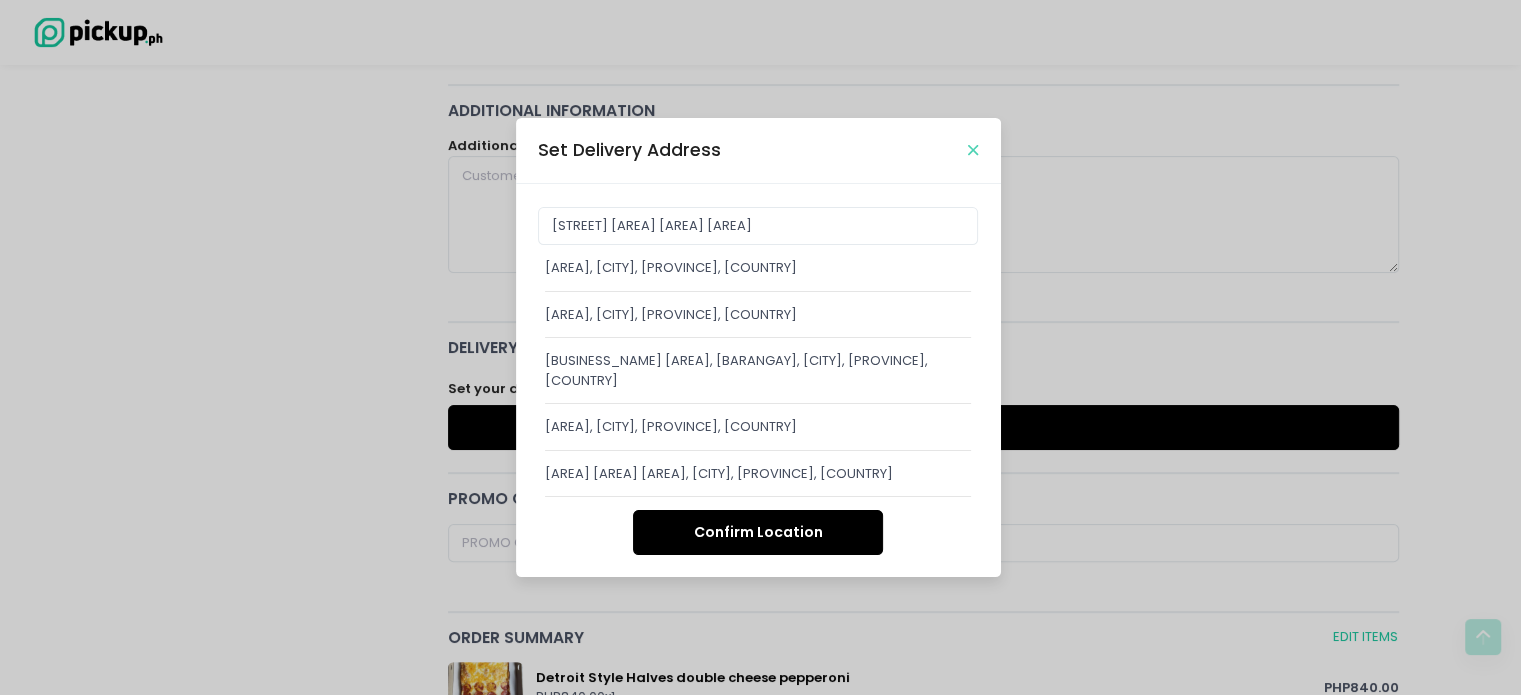 click at bounding box center (973, 150) 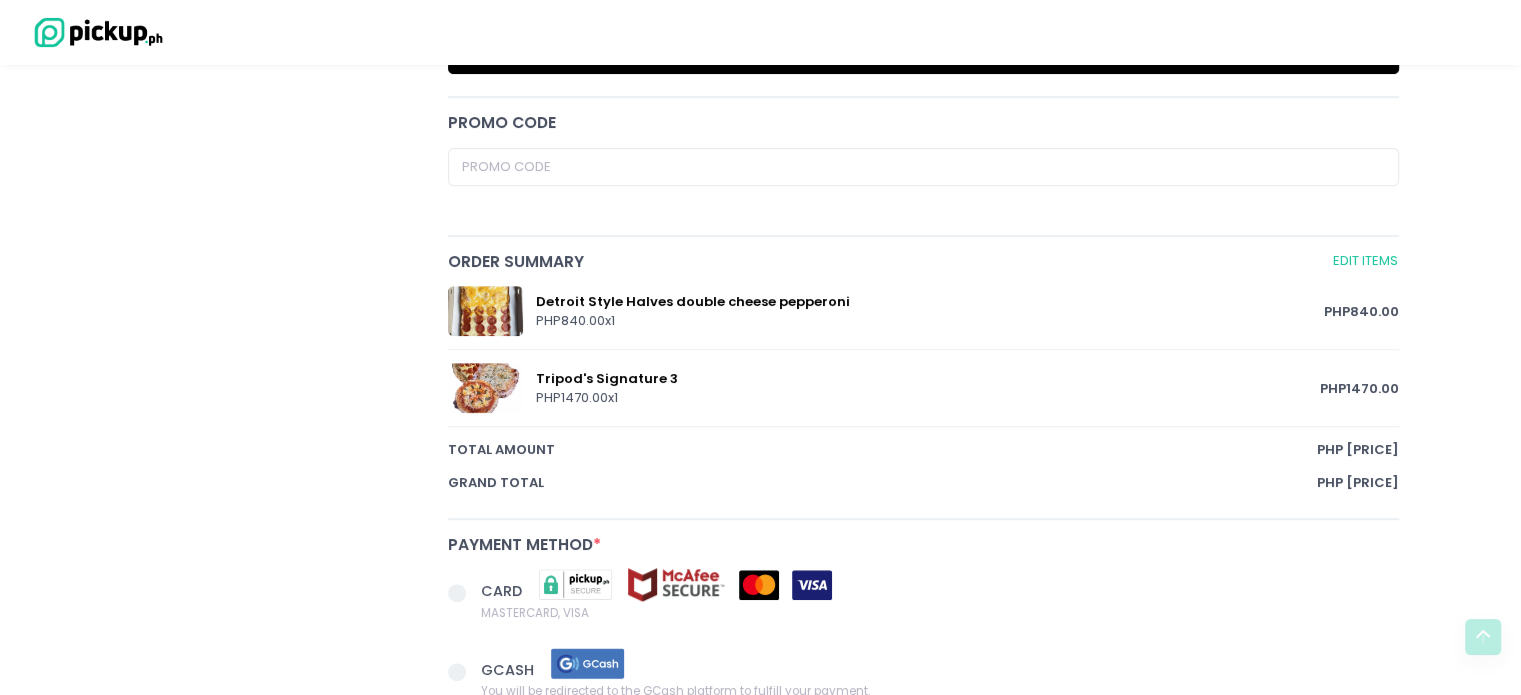 scroll, scrollTop: 900, scrollLeft: 0, axis: vertical 